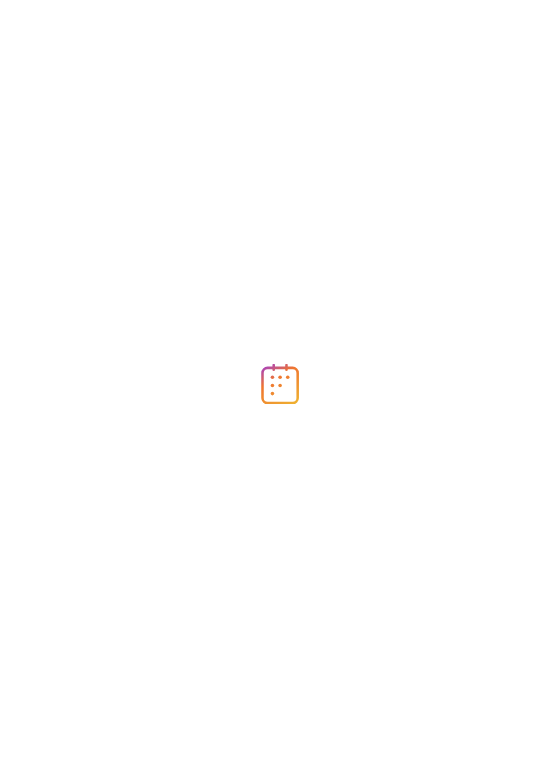 scroll, scrollTop: 0, scrollLeft: 0, axis: both 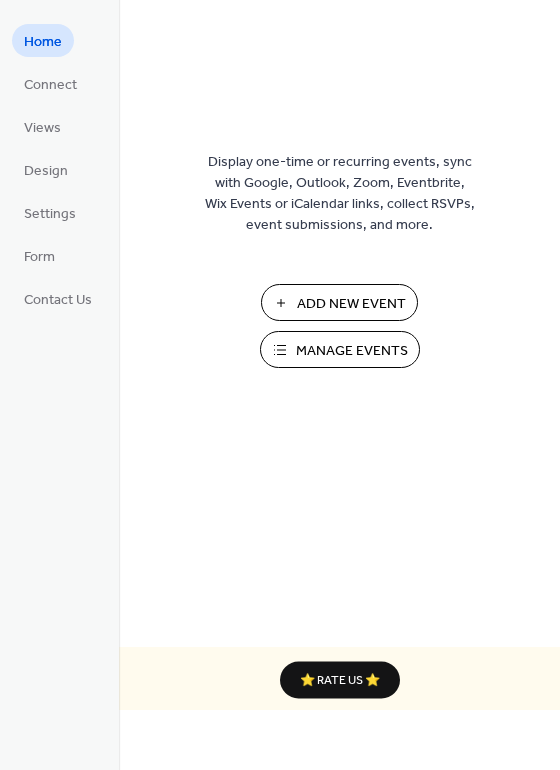 click on "Manage Events" at bounding box center (352, 351) 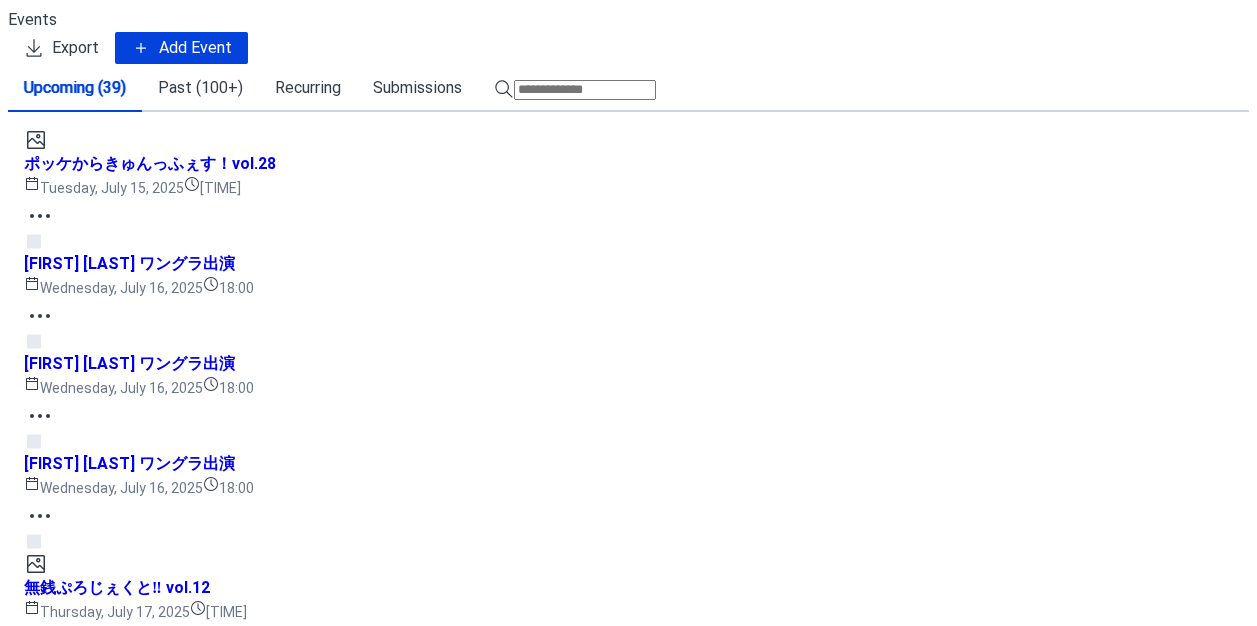 scroll, scrollTop: 0, scrollLeft: 0, axis: both 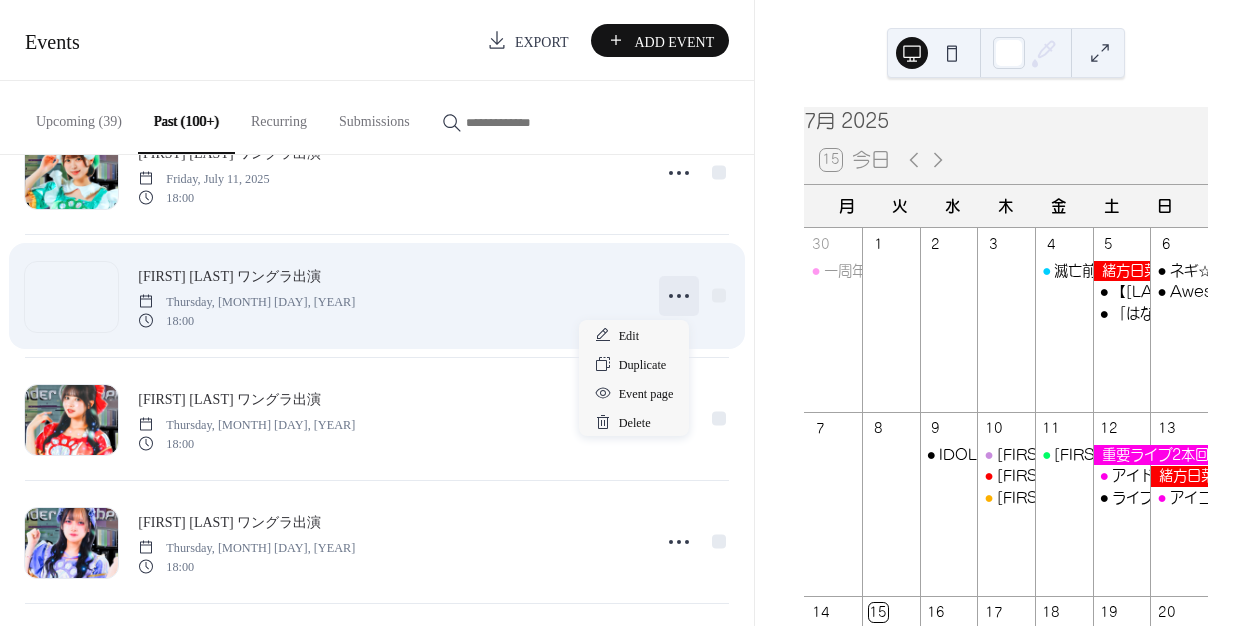 click 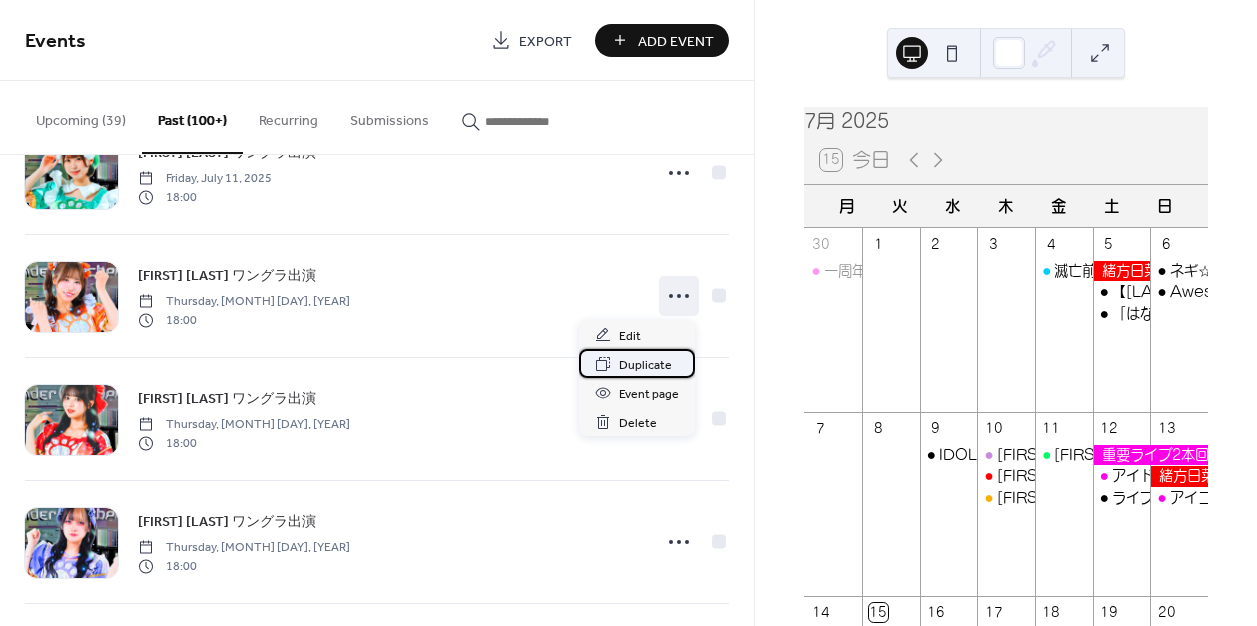 click on "Duplicate" at bounding box center (645, 365) 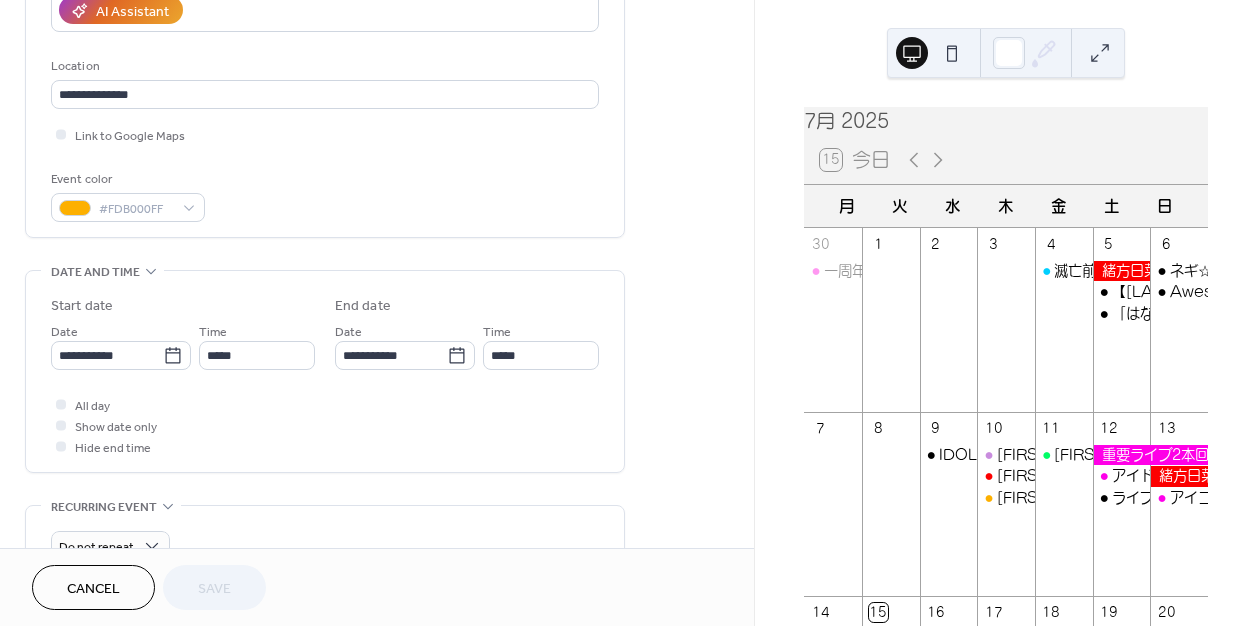 scroll, scrollTop: 433, scrollLeft: 0, axis: vertical 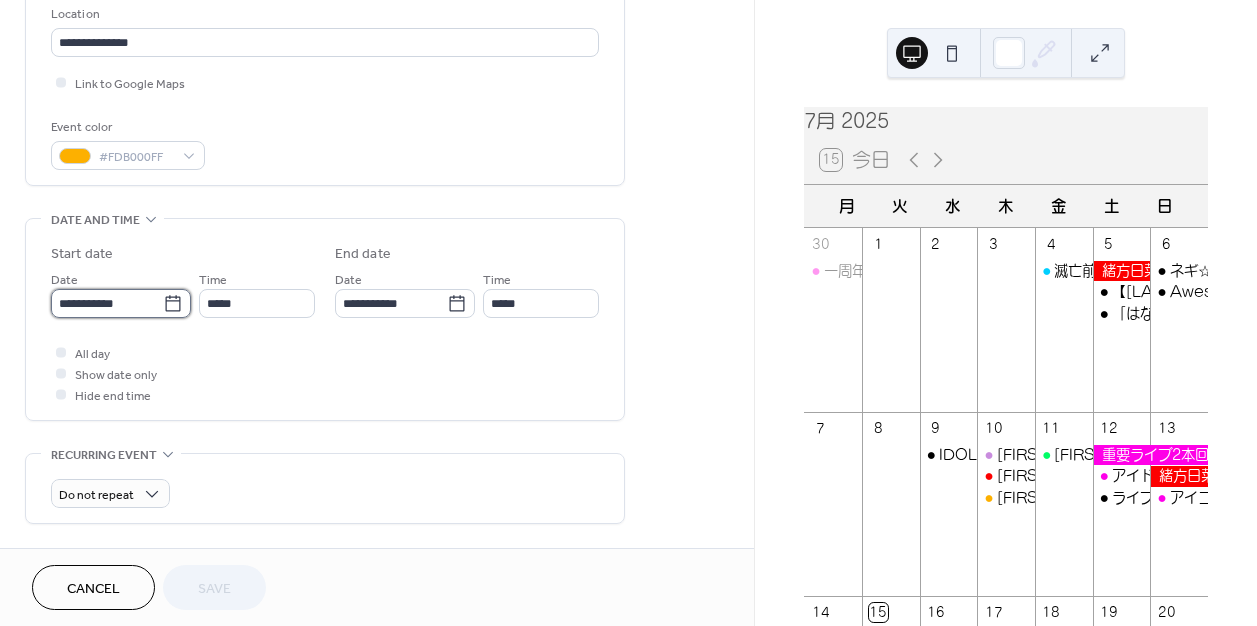 click on "**********" at bounding box center (107, 303) 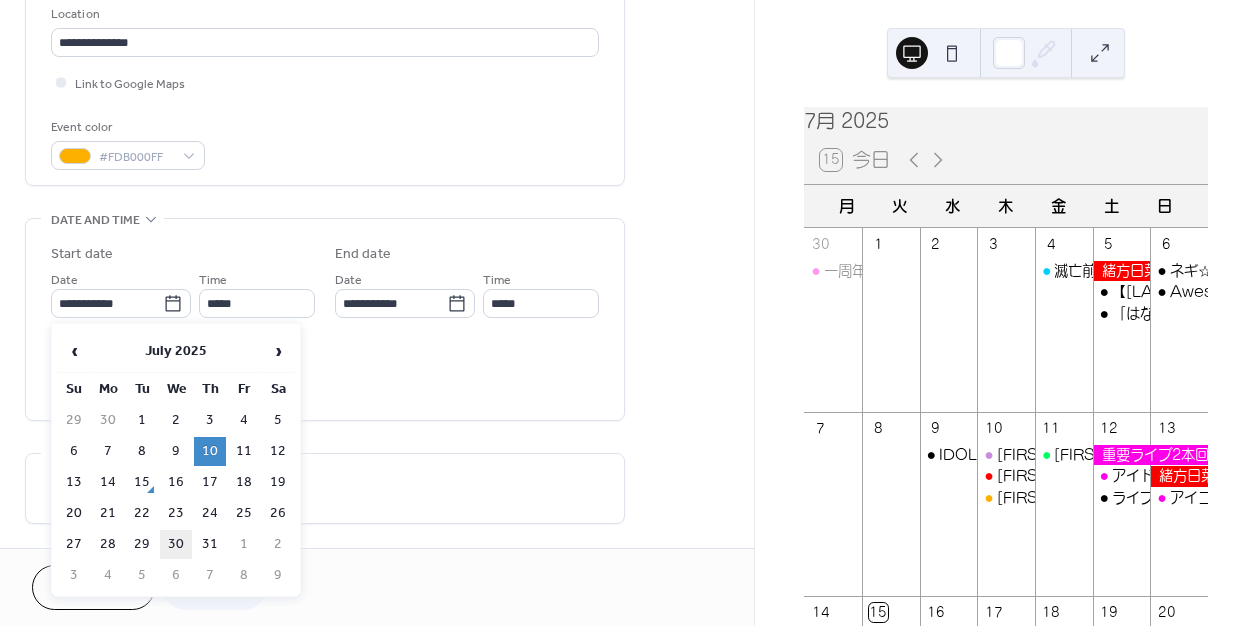 click on "30" at bounding box center (176, 544) 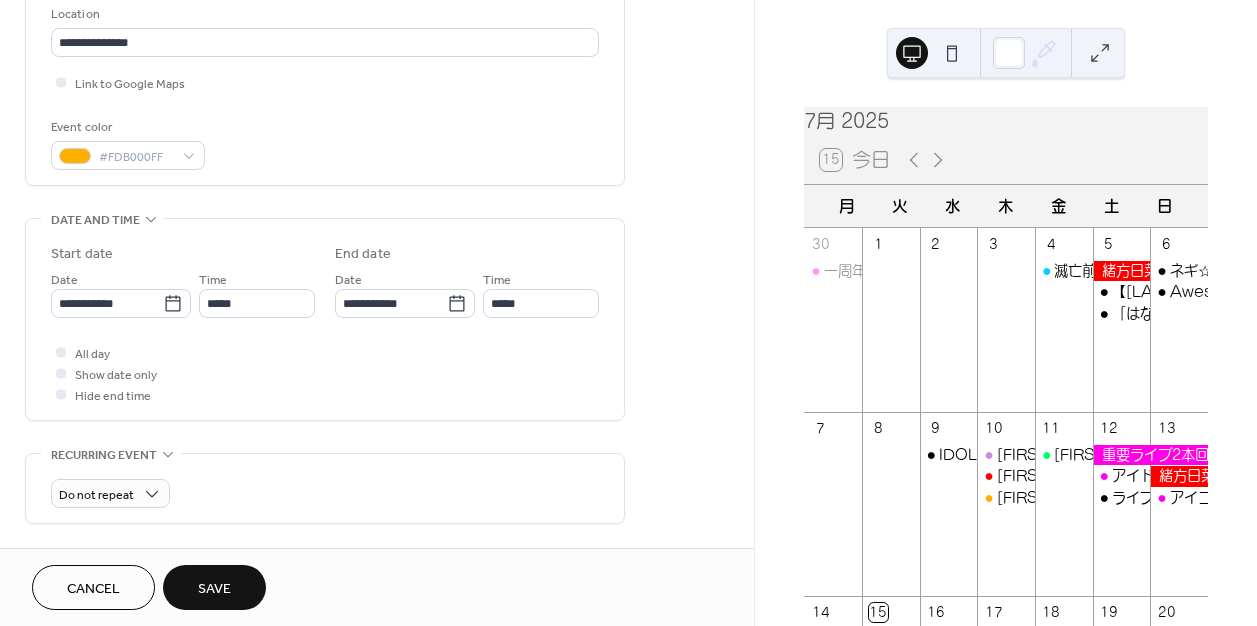 click on "Save" at bounding box center (214, 589) 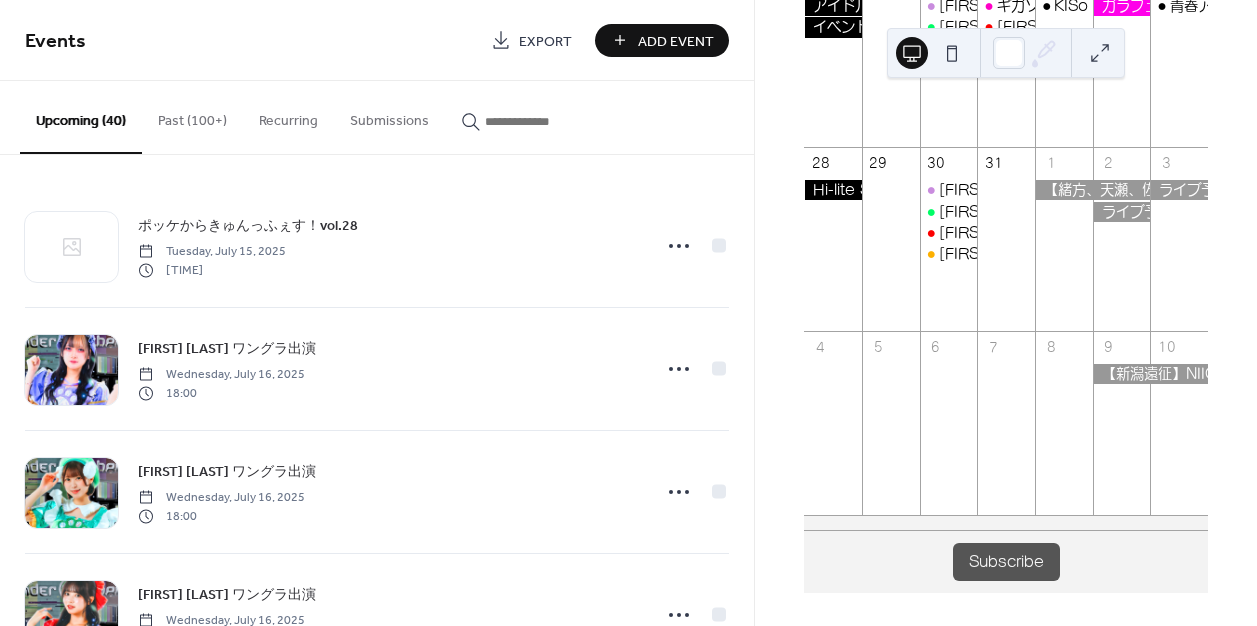 scroll, scrollTop: 665, scrollLeft: 0, axis: vertical 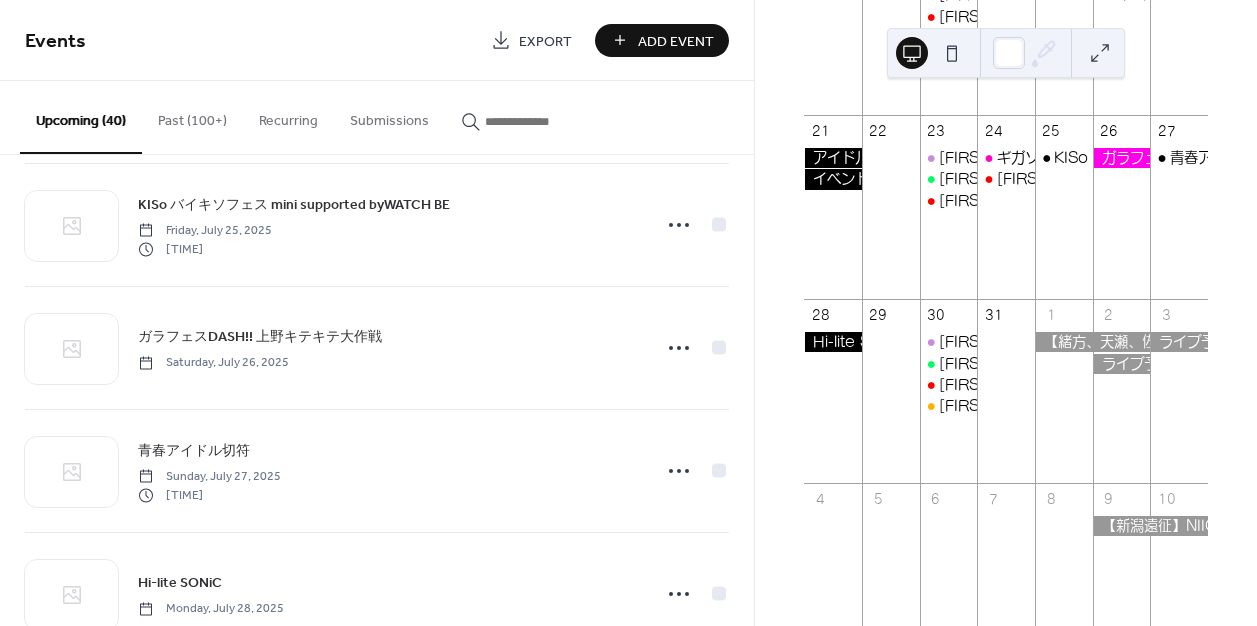 click on "Past (100+)" at bounding box center (192, 116) 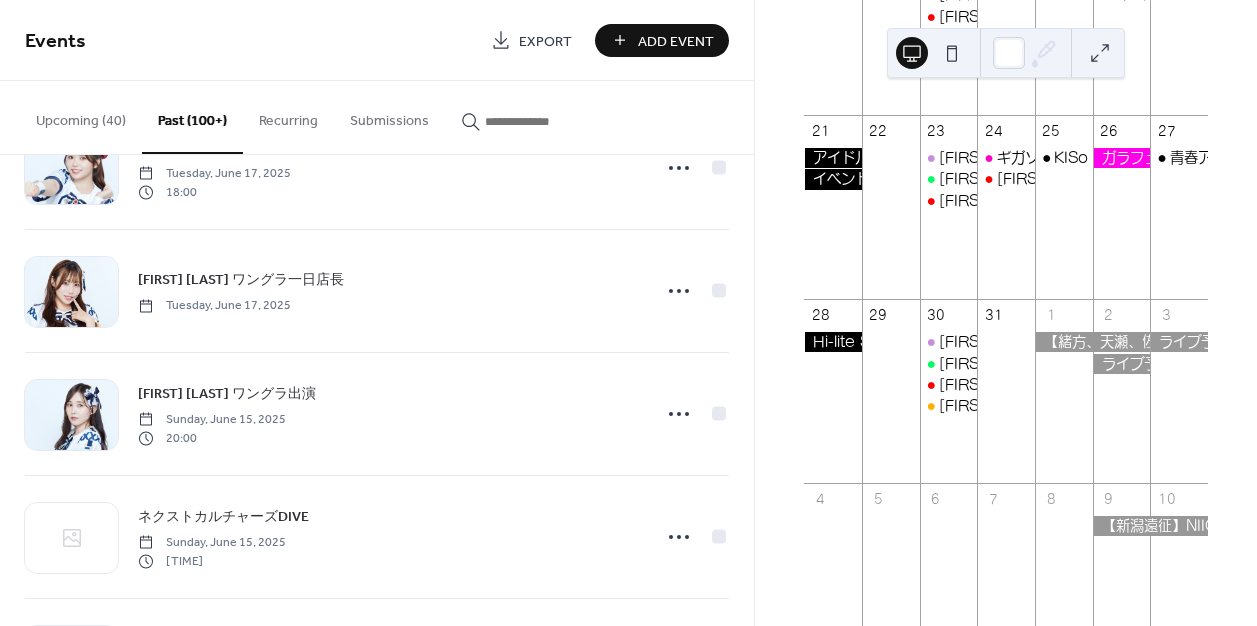 scroll, scrollTop: 4256, scrollLeft: 0, axis: vertical 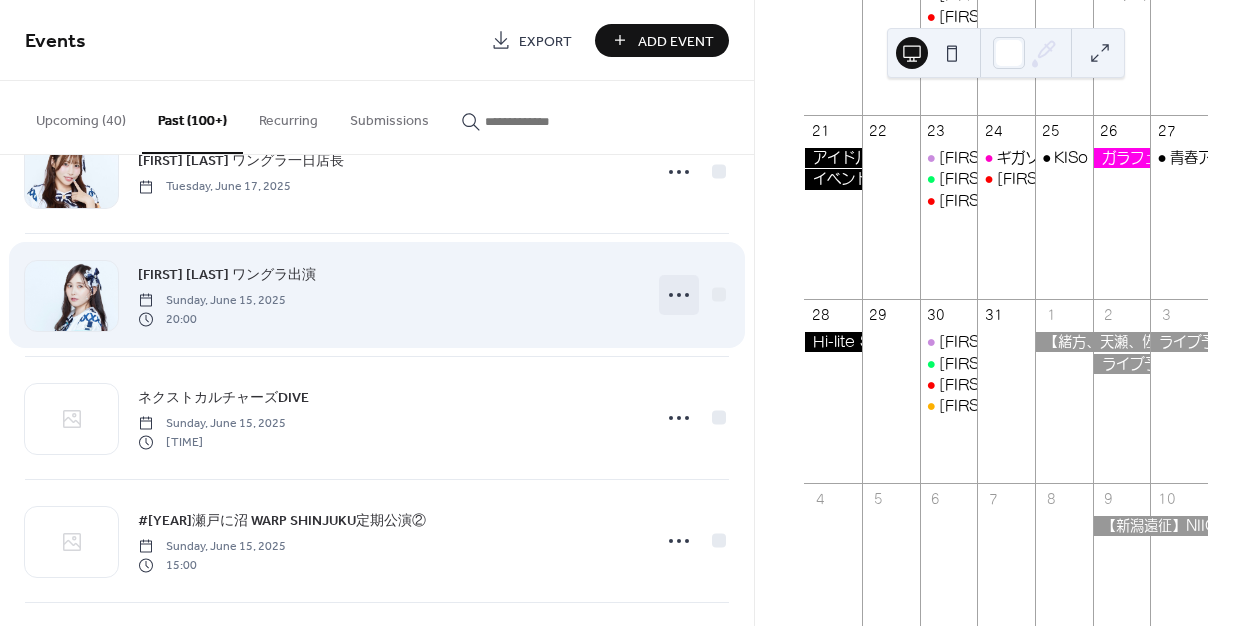 click 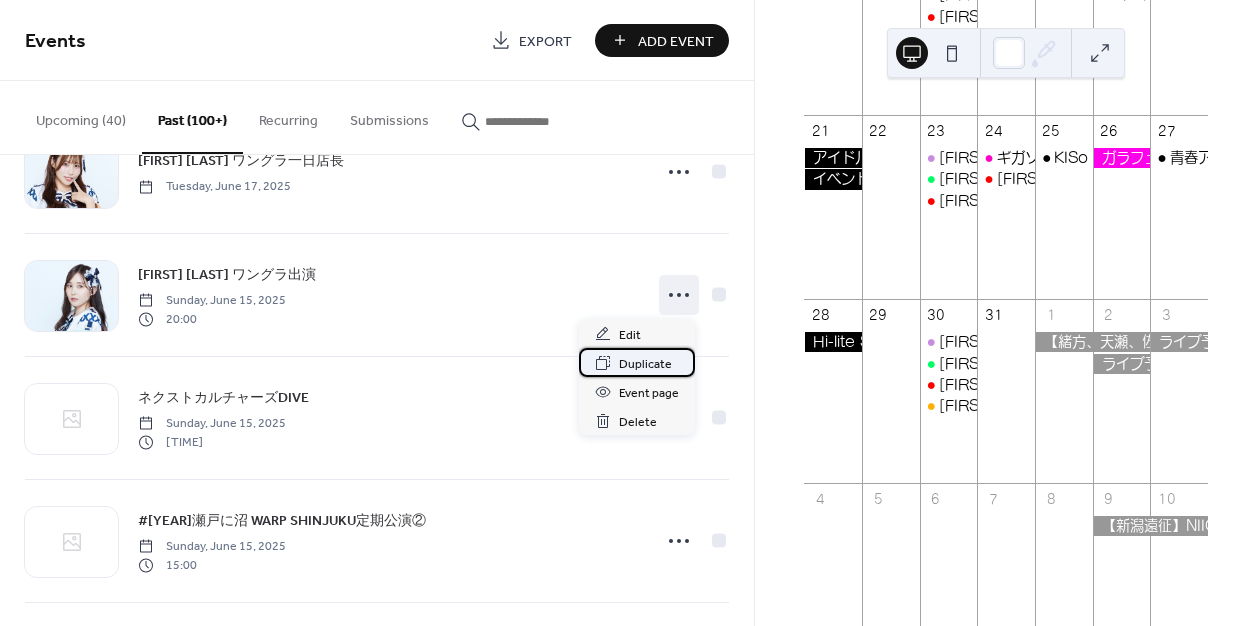 click on "Duplicate" at bounding box center [645, 364] 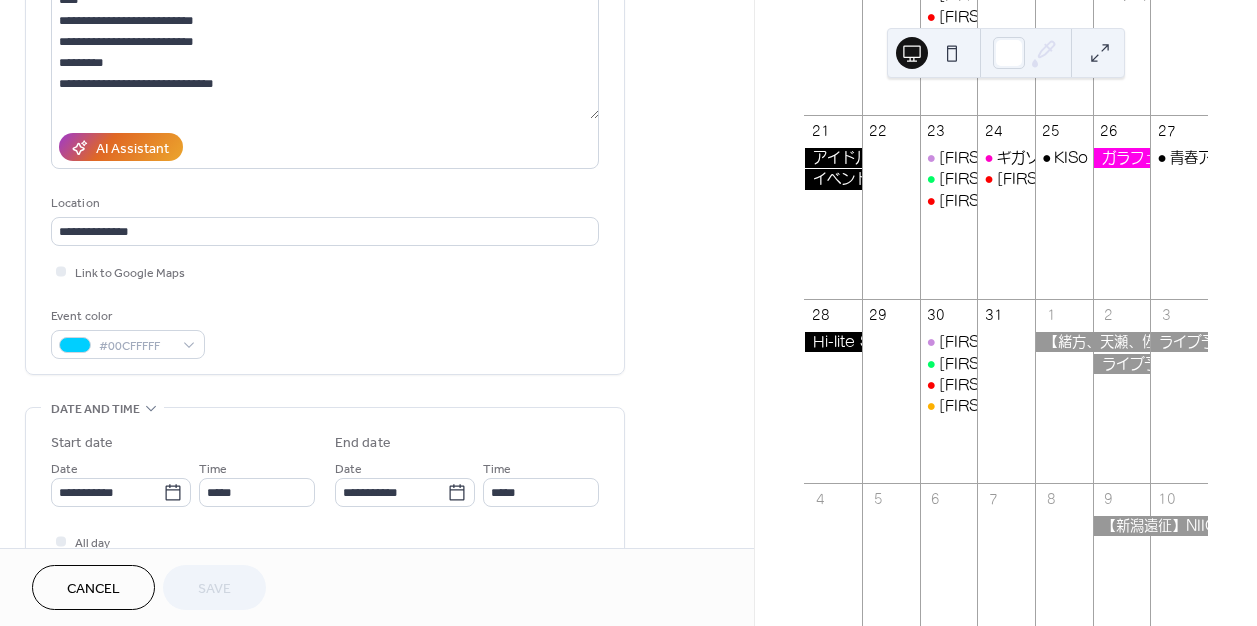 scroll, scrollTop: 340, scrollLeft: 0, axis: vertical 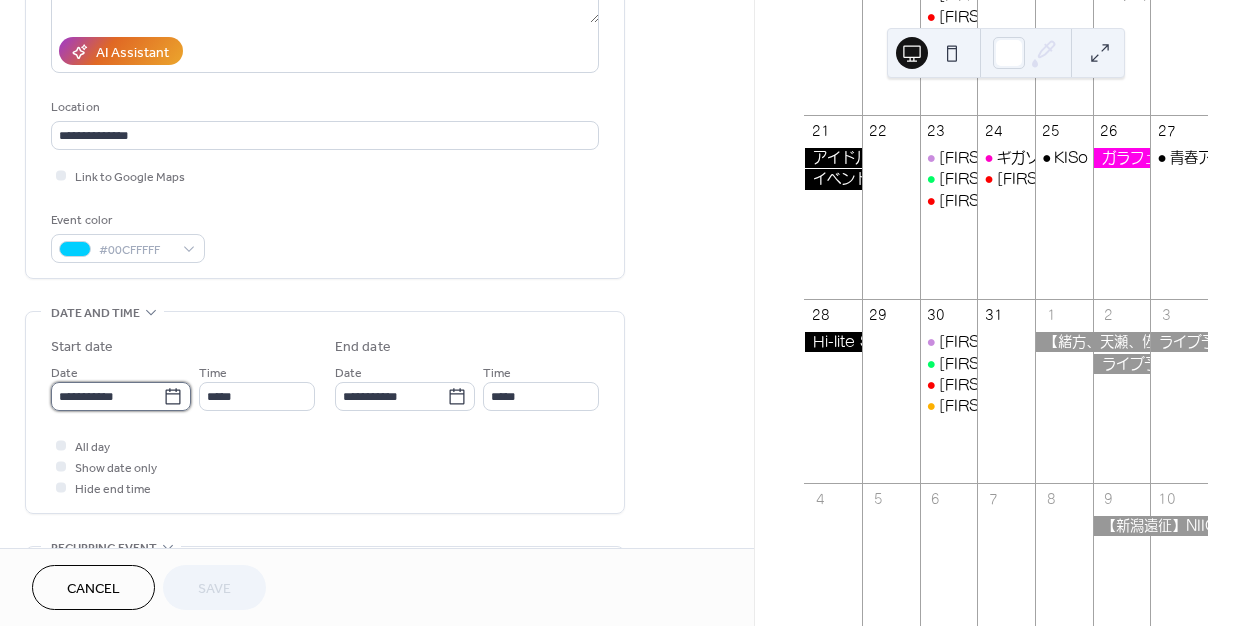 click on "**********" at bounding box center (107, 396) 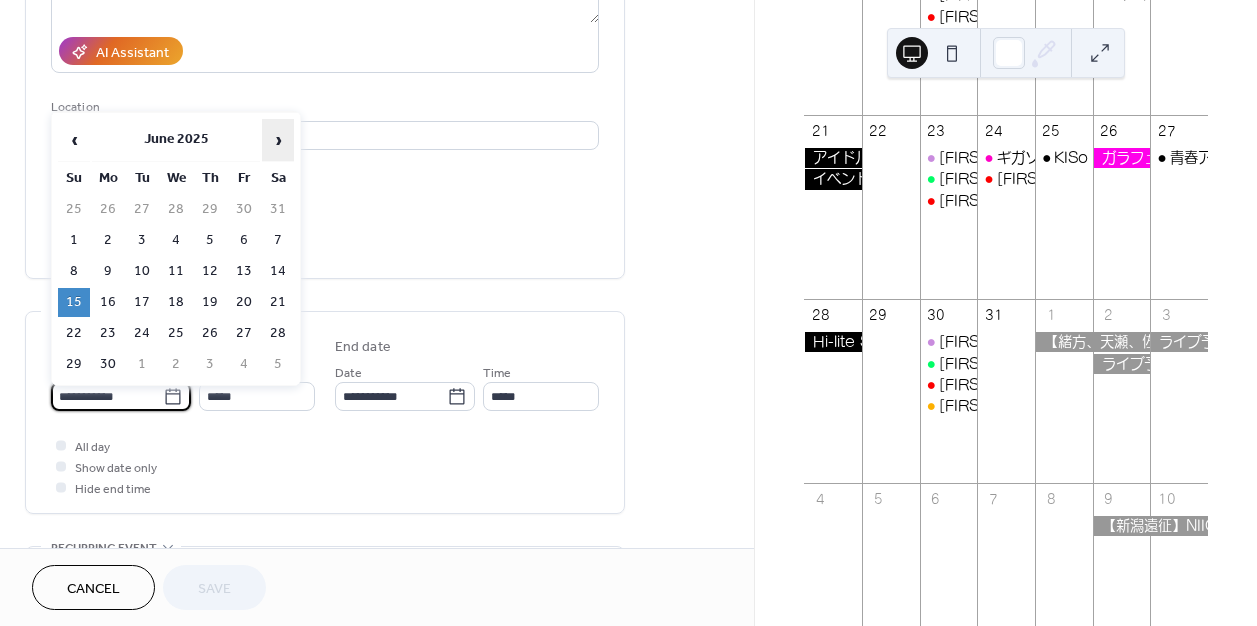 click on "›" at bounding box center (278, 140) 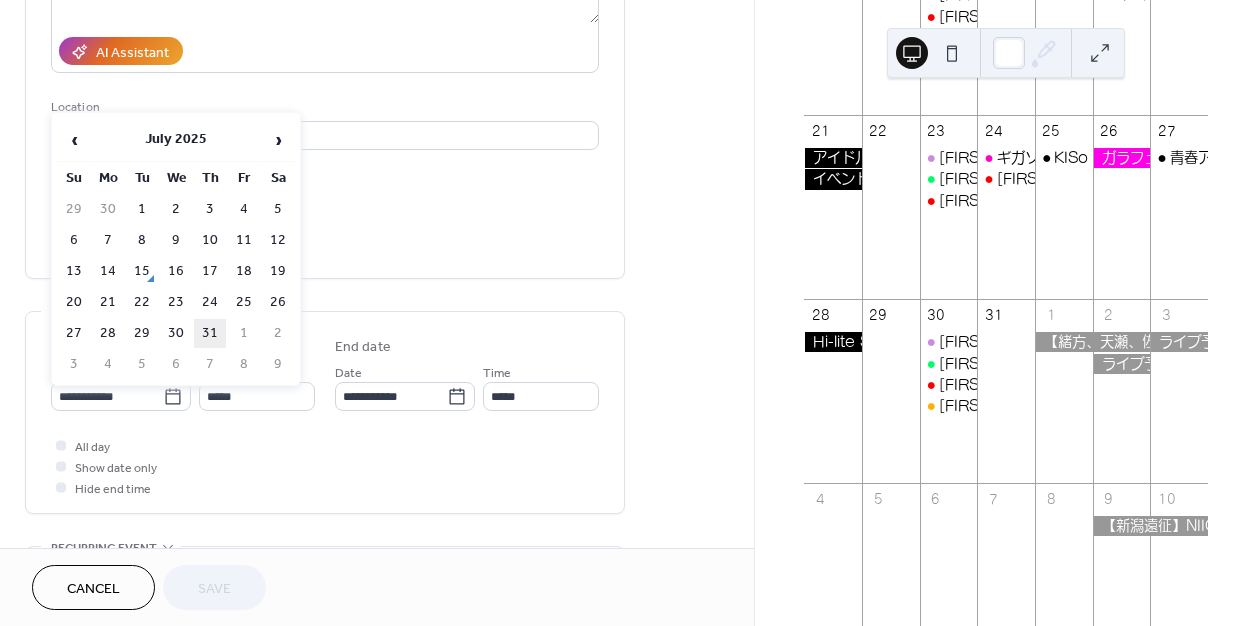 click on "31" at bounding box center (210, 333) 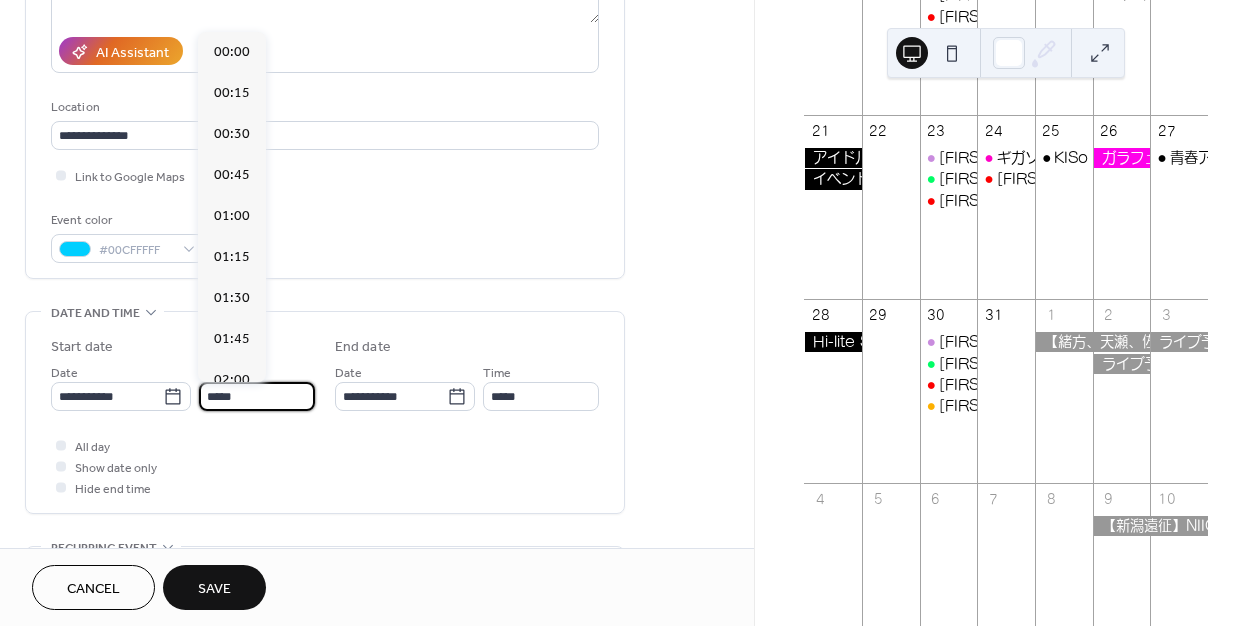 click on "*****" at bounding box center [257, 396] 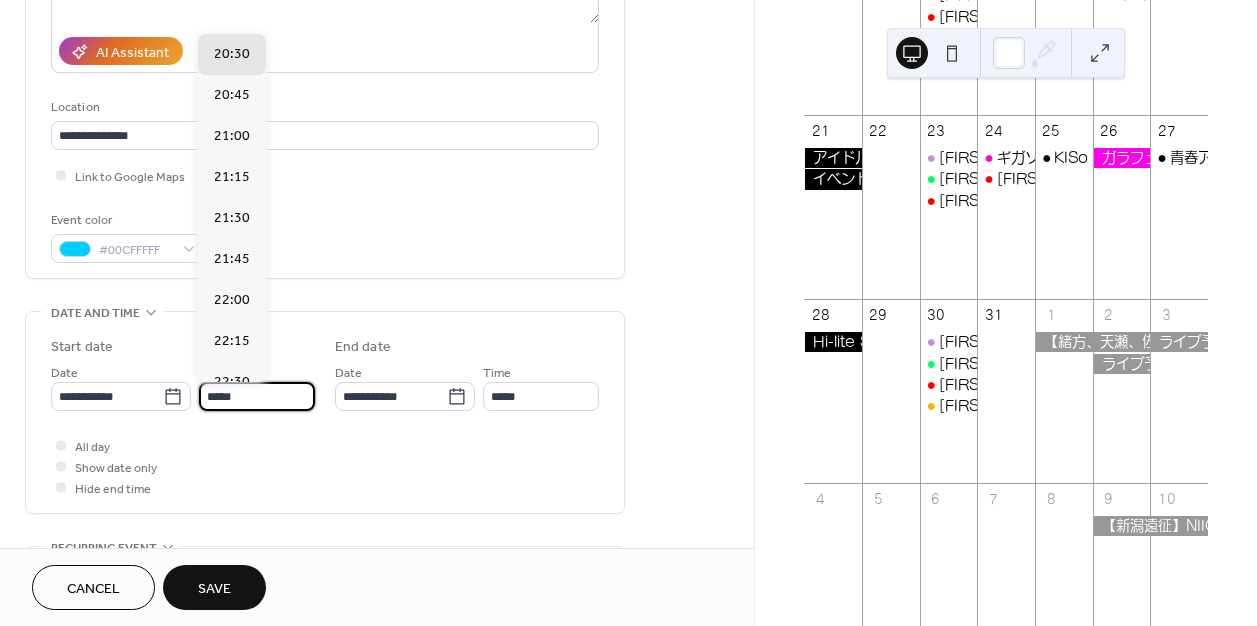 type on "*****" 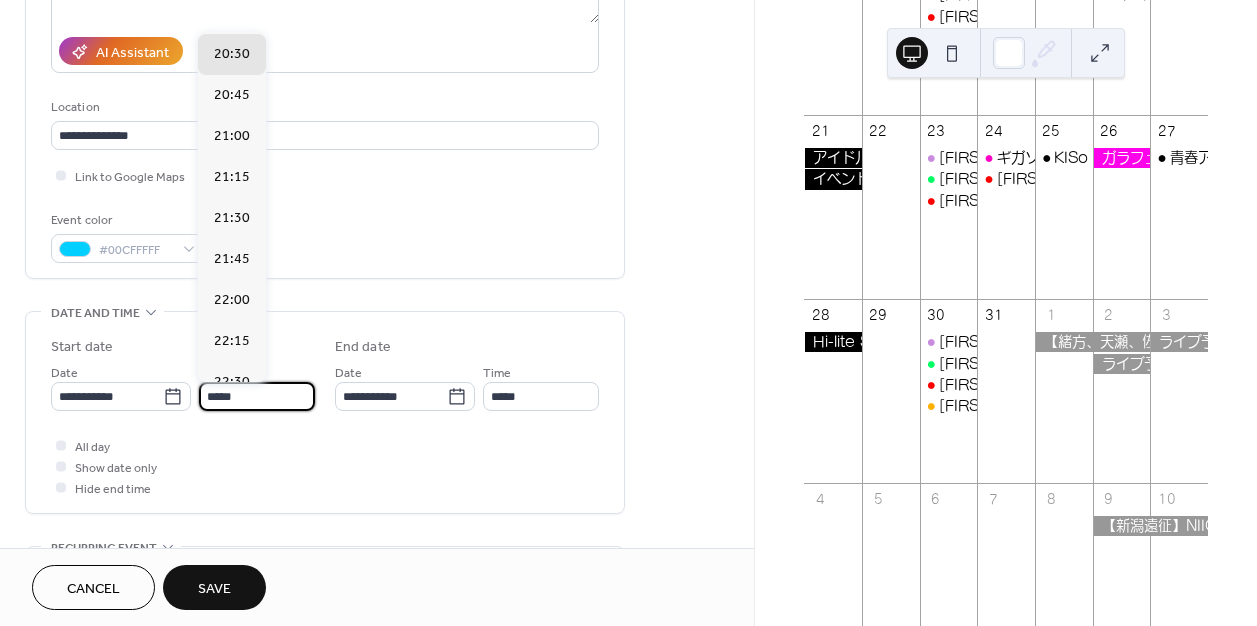 click on "End date" at bounding box center (467, 347) 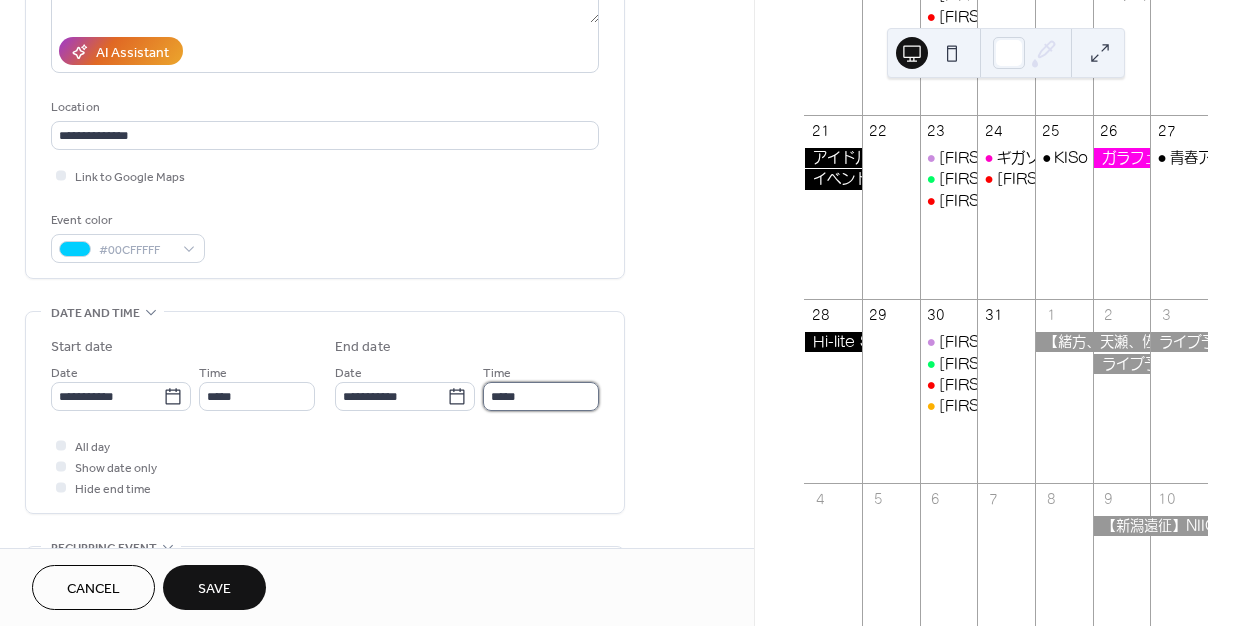 click on "*****" at bounding box center (541, 396) 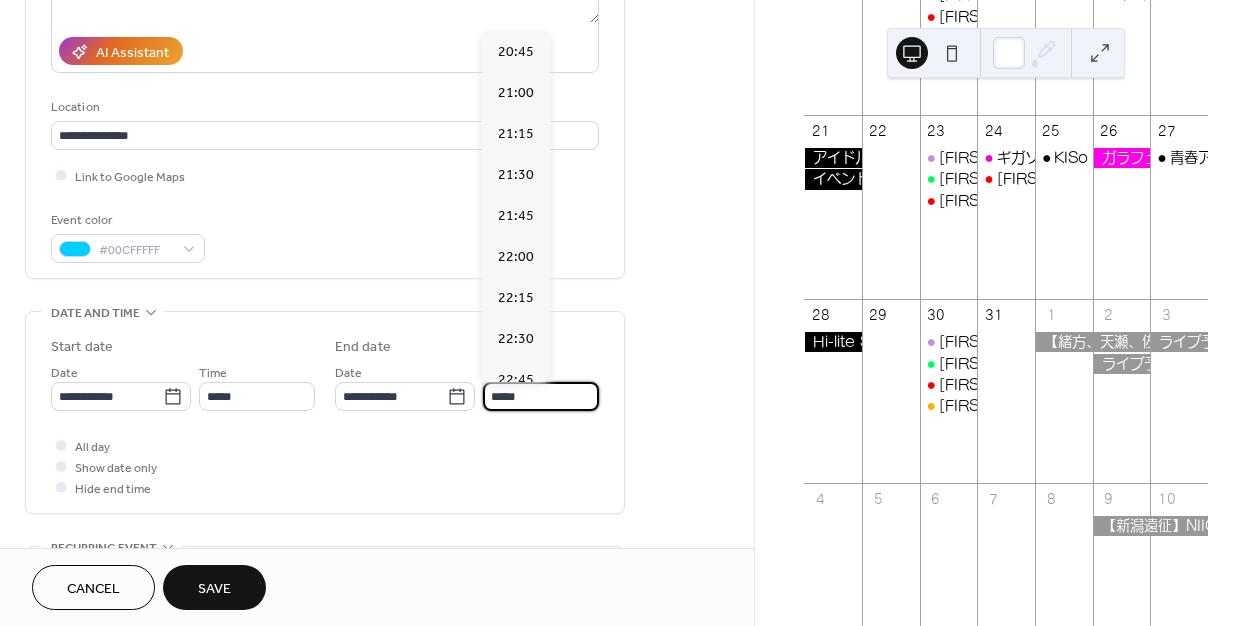 scroll, scrollTop: 196, scrollLeft: 0, axis: vertical 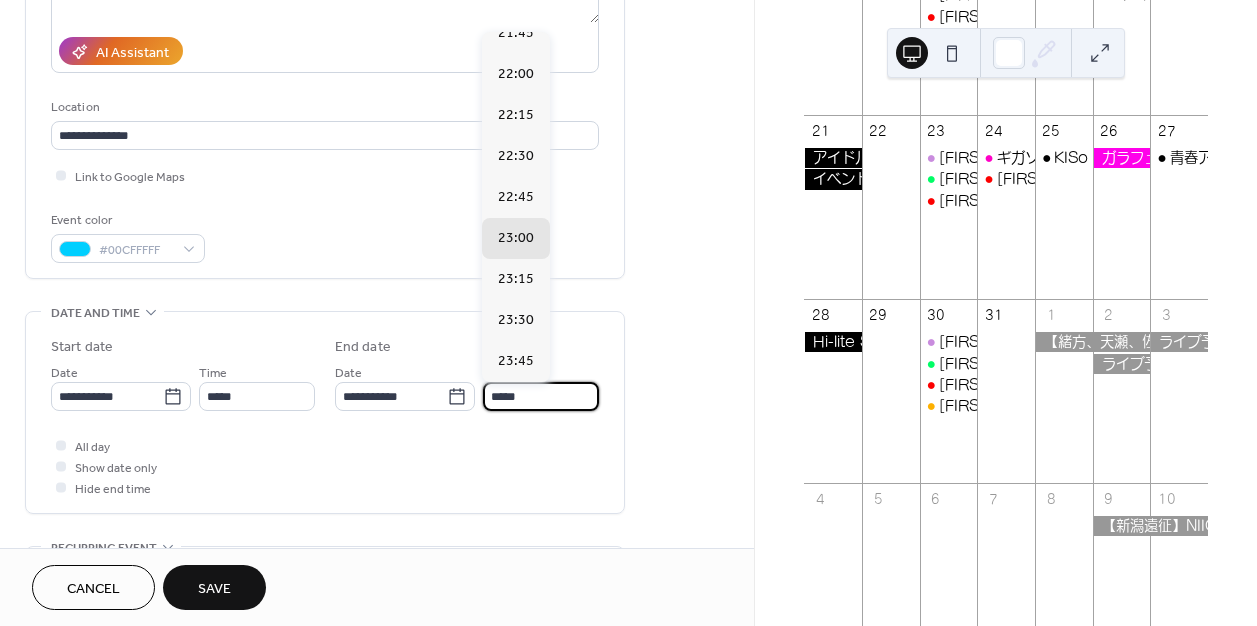 type on "*****" 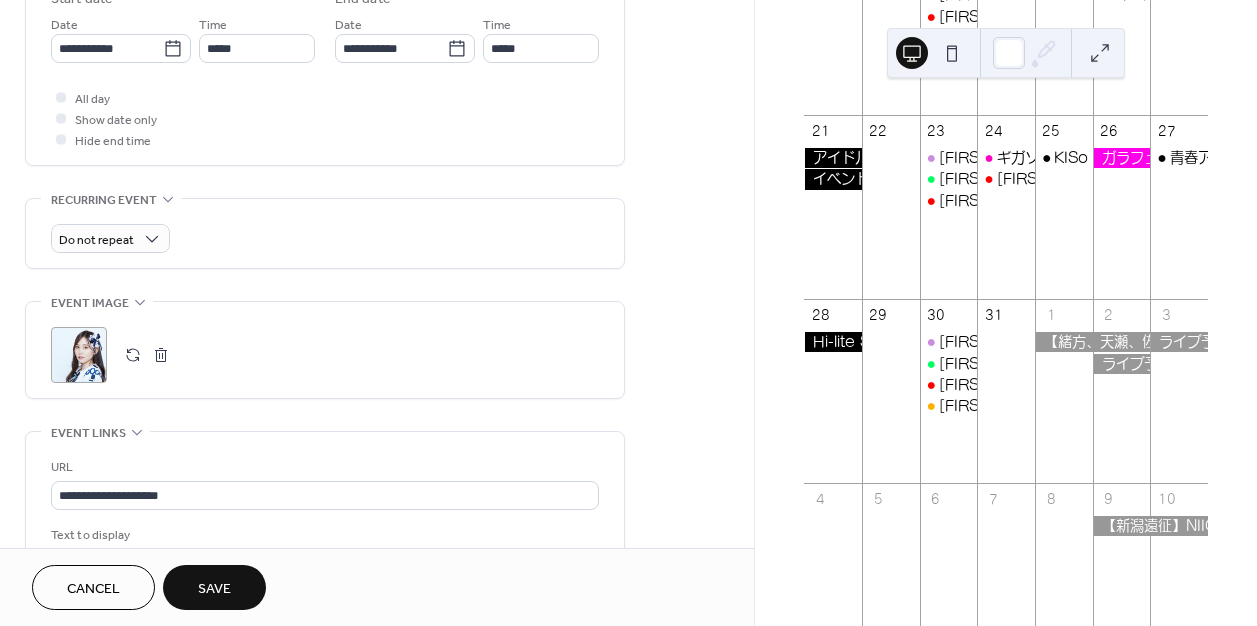 scroll, scrollTop: 691, scrollLeft: 0, axis: vertical 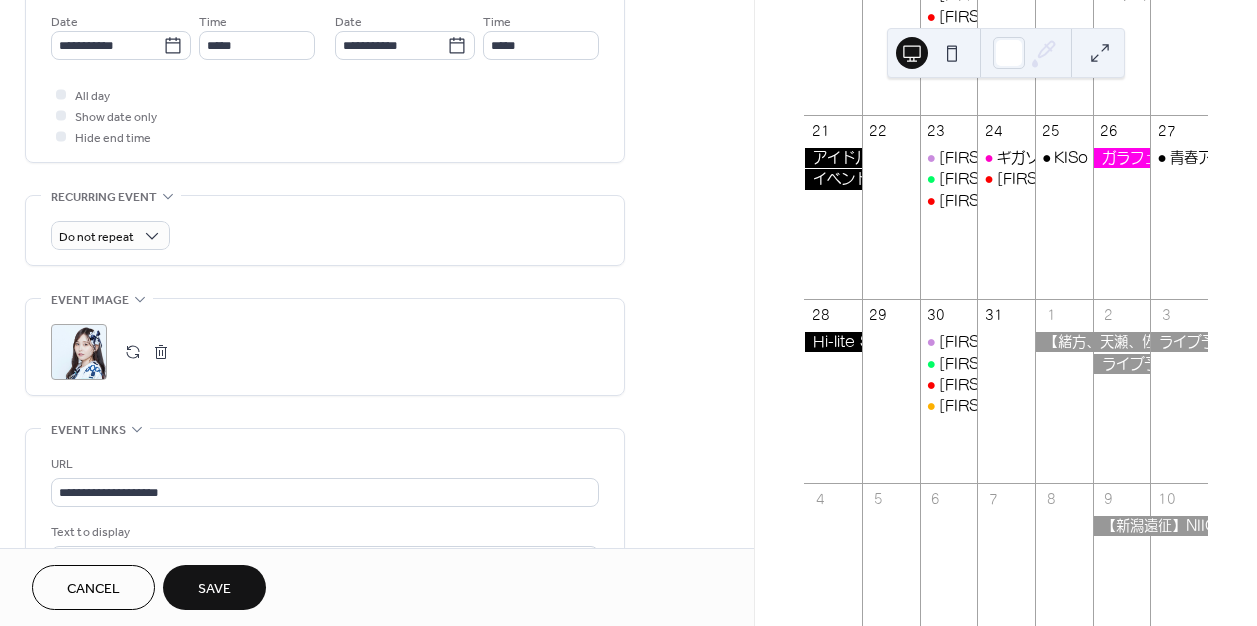 click at bounding box center (133, 352) 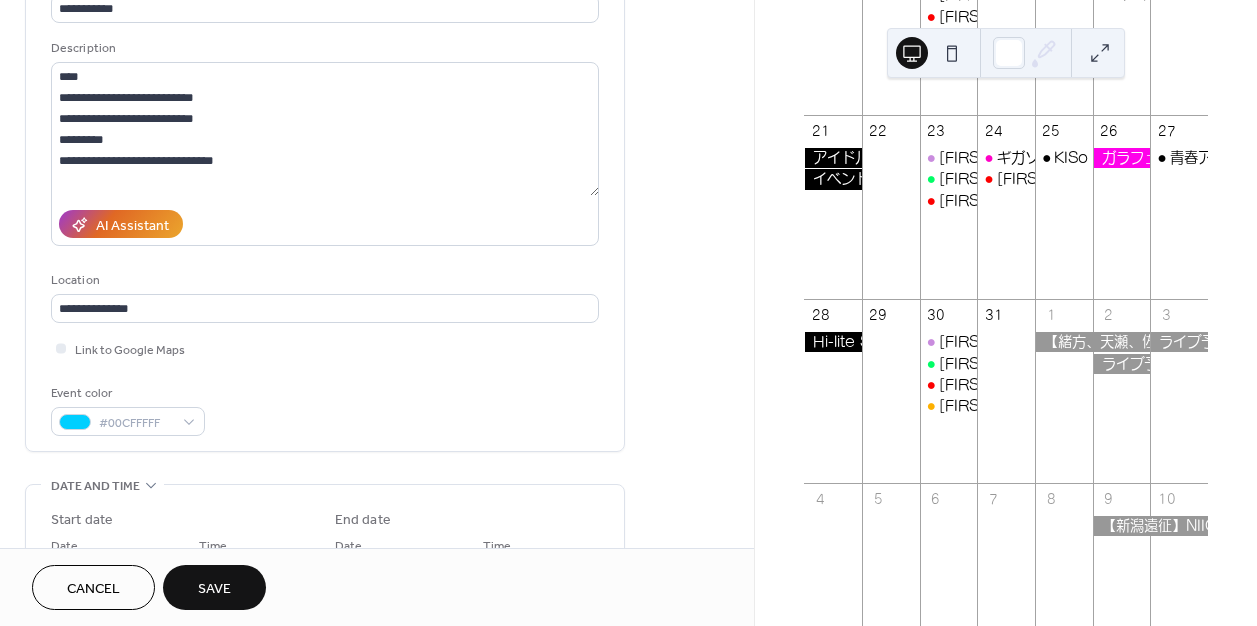 scroll, scrollTop: 228, scrollLeft: 0, axis: vertical 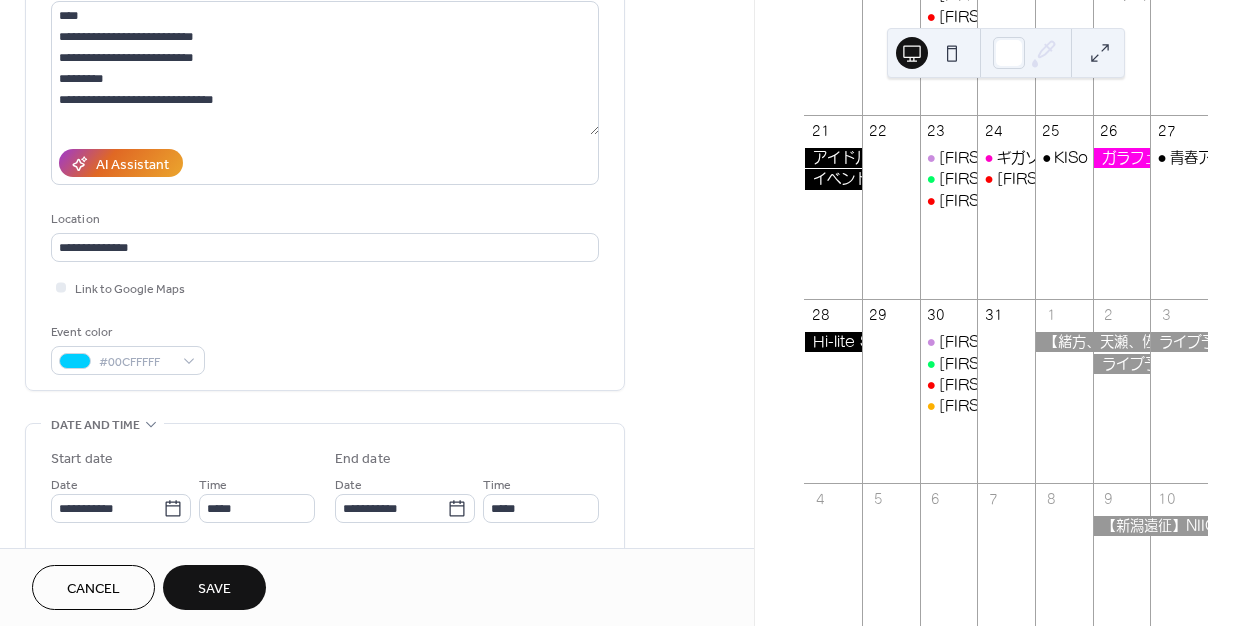 click on "Save" at bounding box center [214, 587] 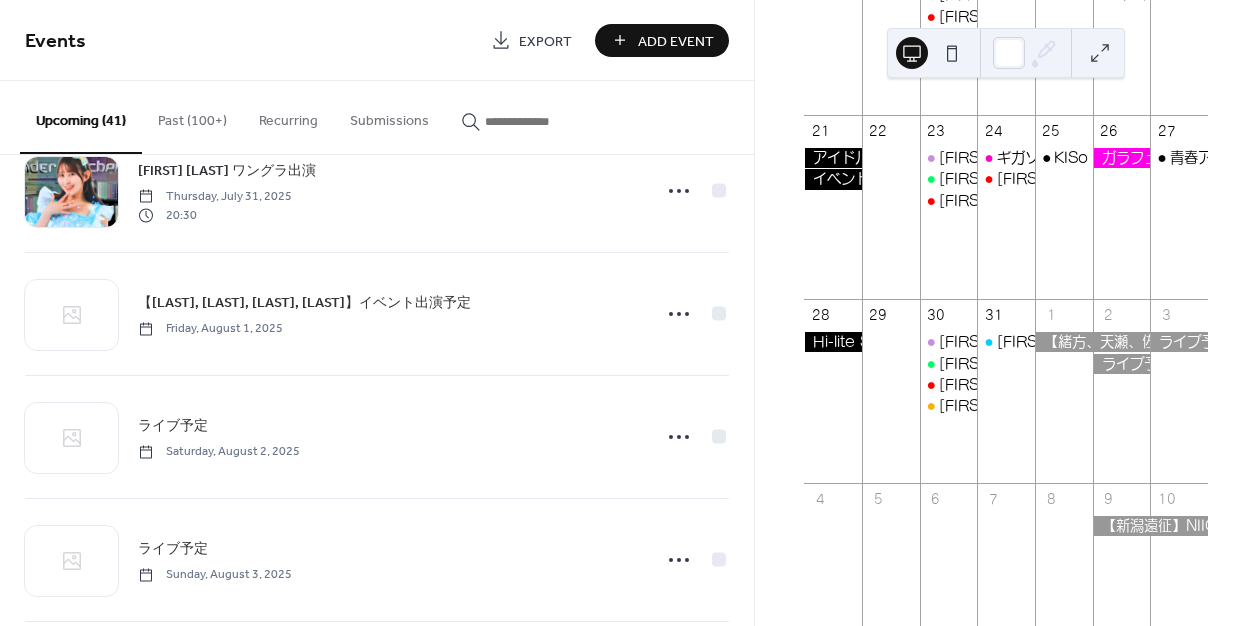 scroll, scrollTop: 3020, scrollLeft: 0, axis: vertical 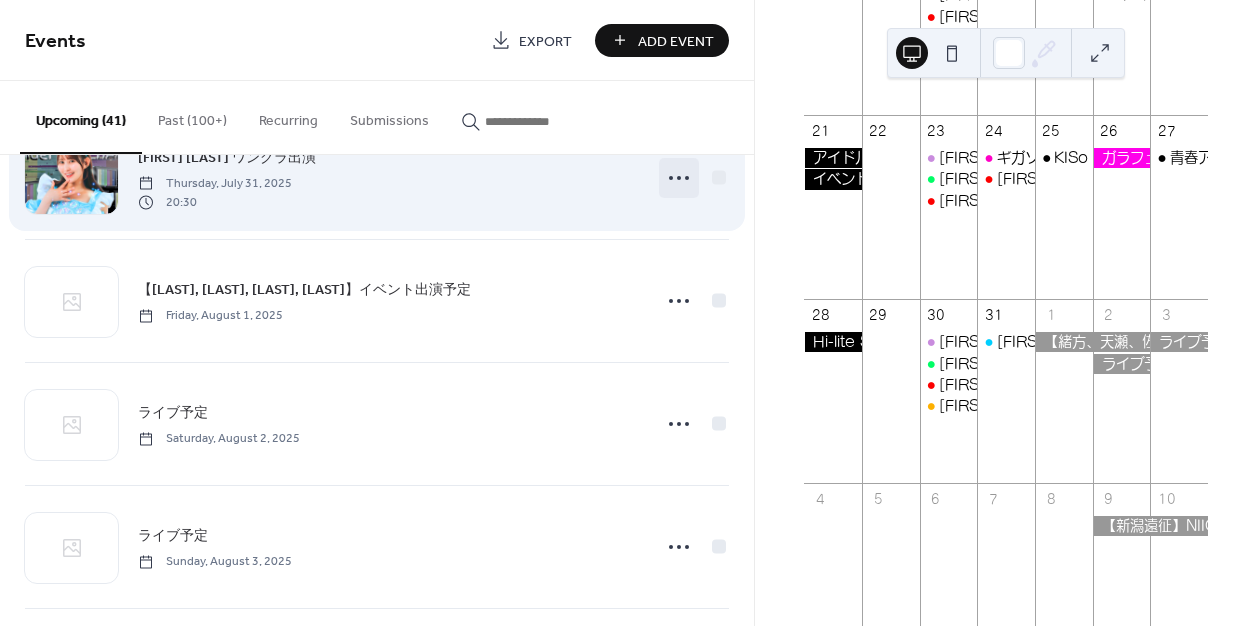 click 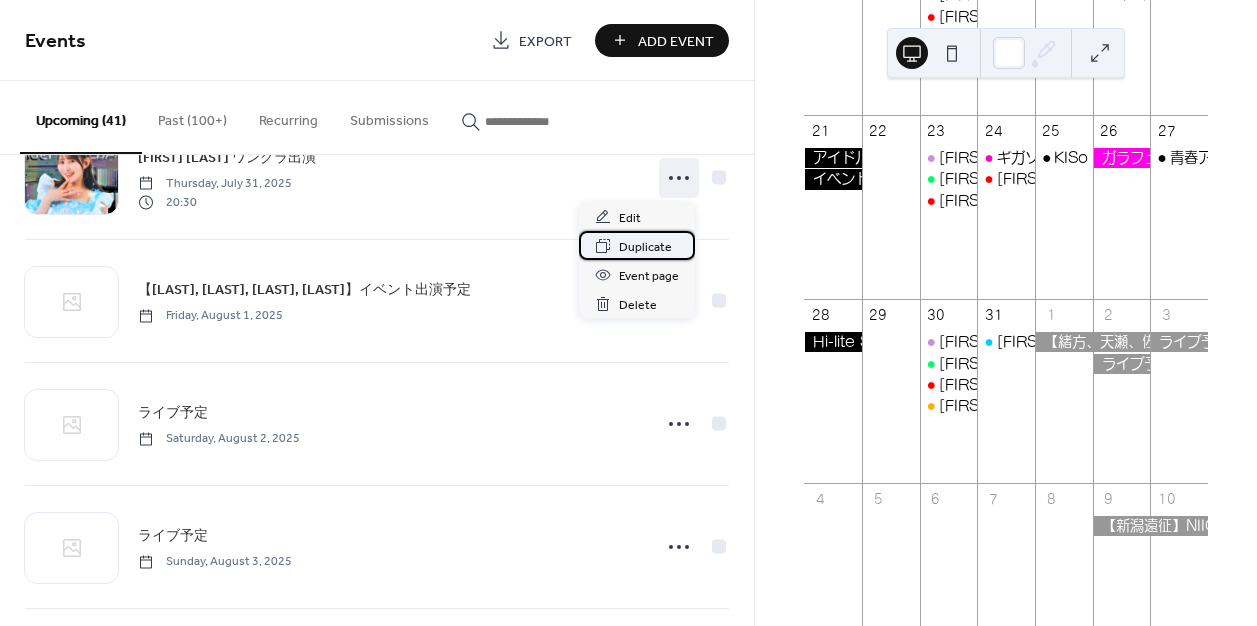 click on "Duplicate" at bounding box center (645, 247) 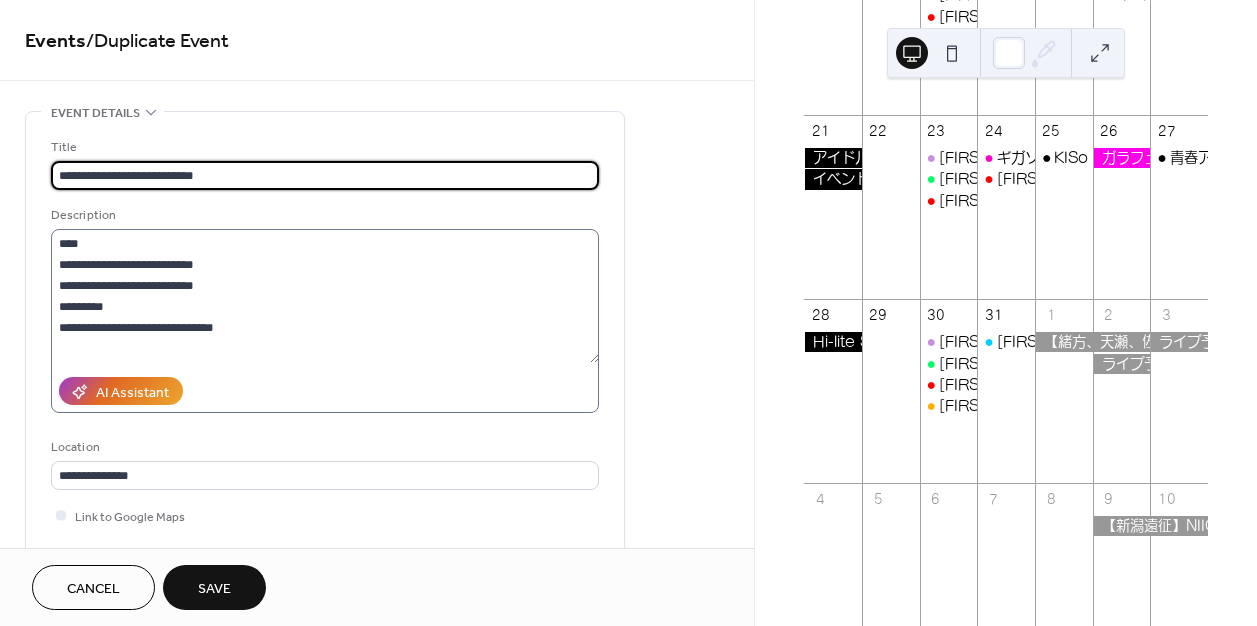 type on "**********" 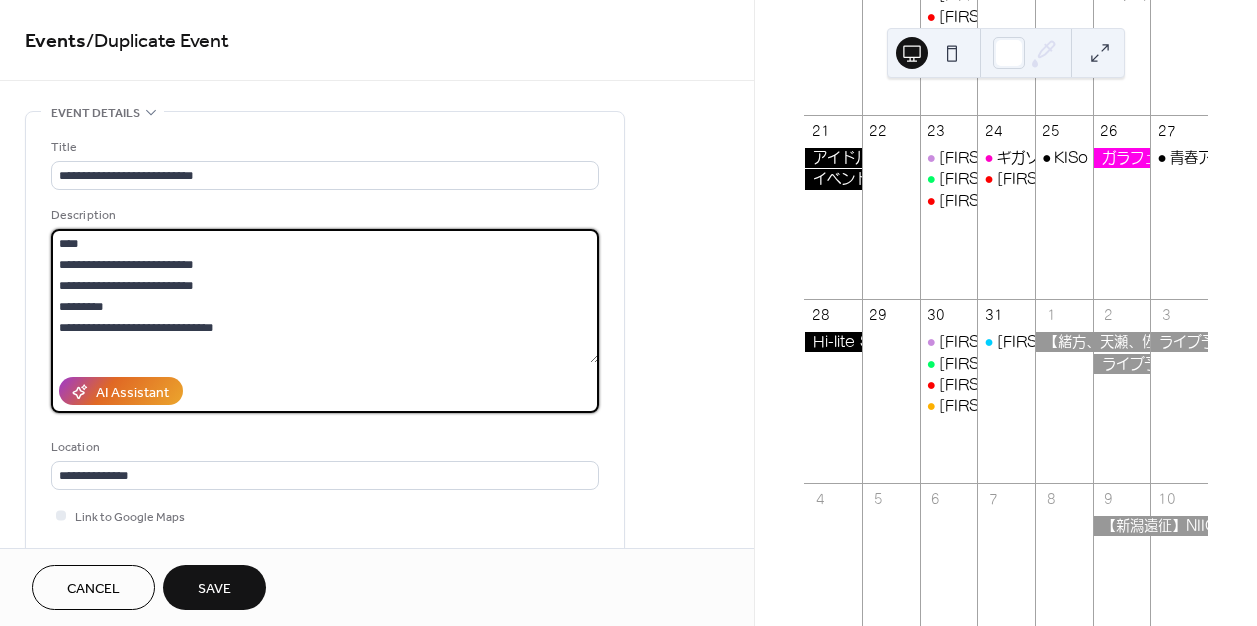 drag, startPoint x: 433, startPoint y: 331, endPoint x: -33, endPoint y: 231, distance: 476.60886 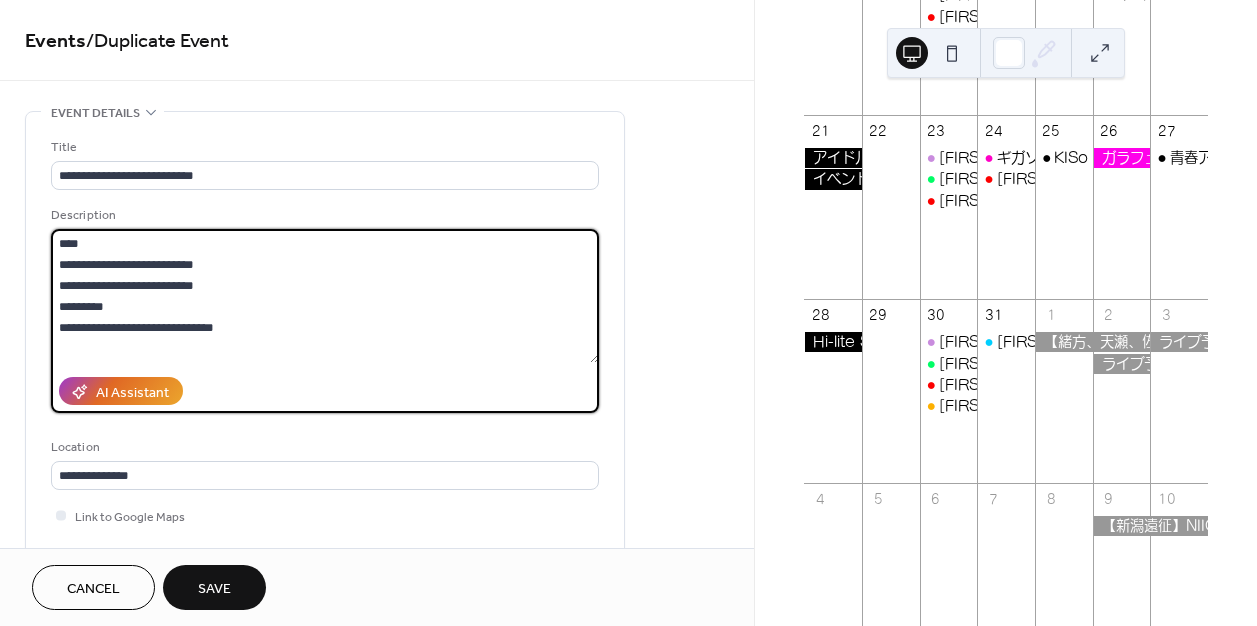 click on "**********" at bounding box center [628, 313] 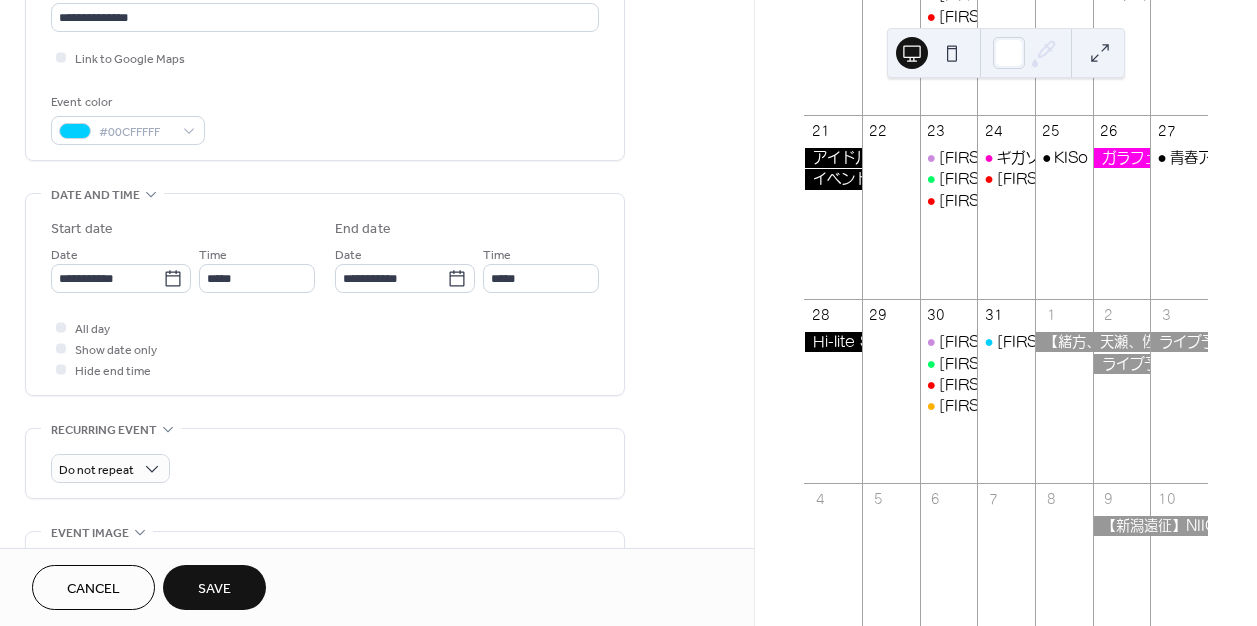 scroll, scrollTop: 474, scrollLeft: 0, axis: vertical 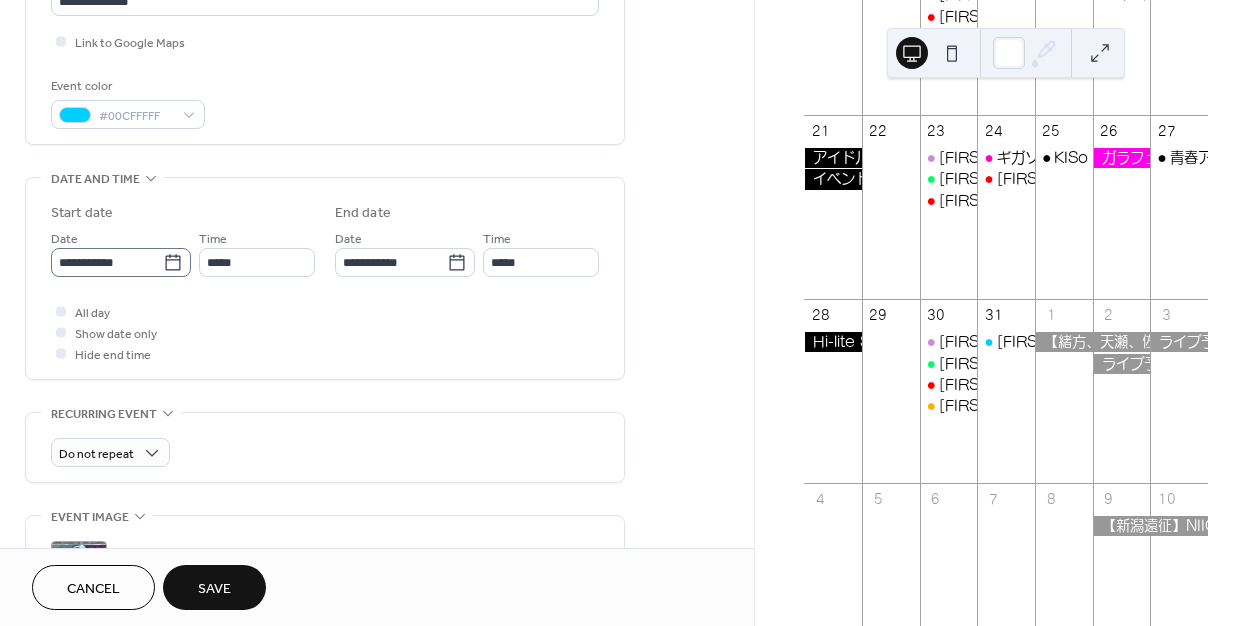 type 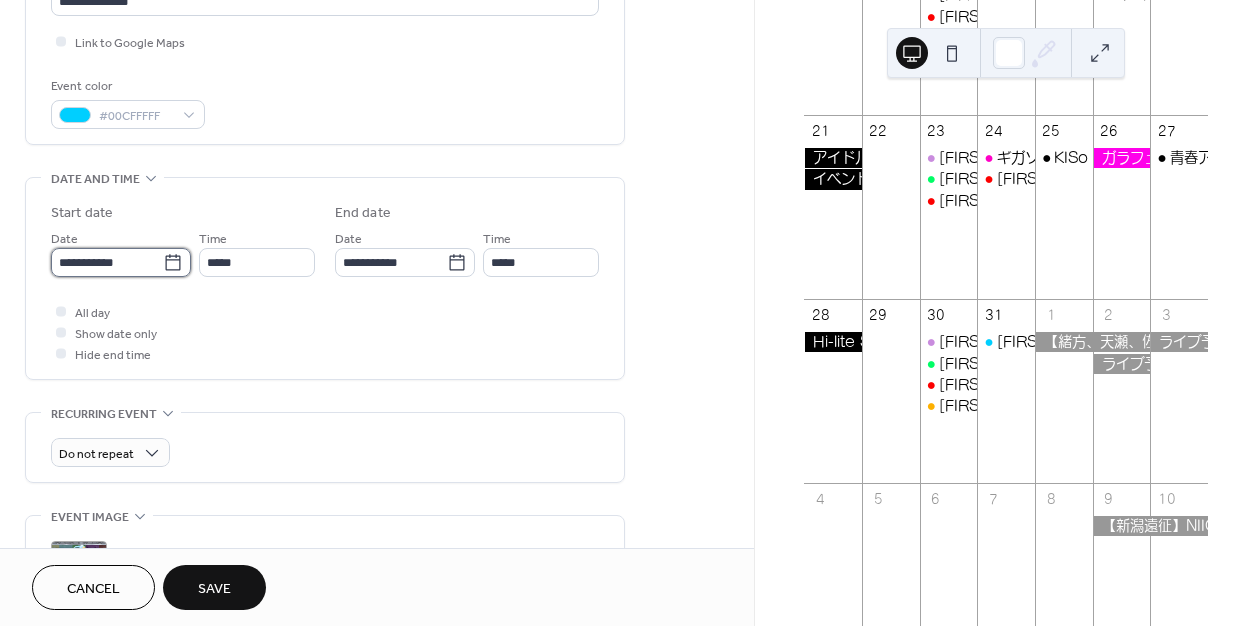 click on "**********" at bounding box center (107, 262) 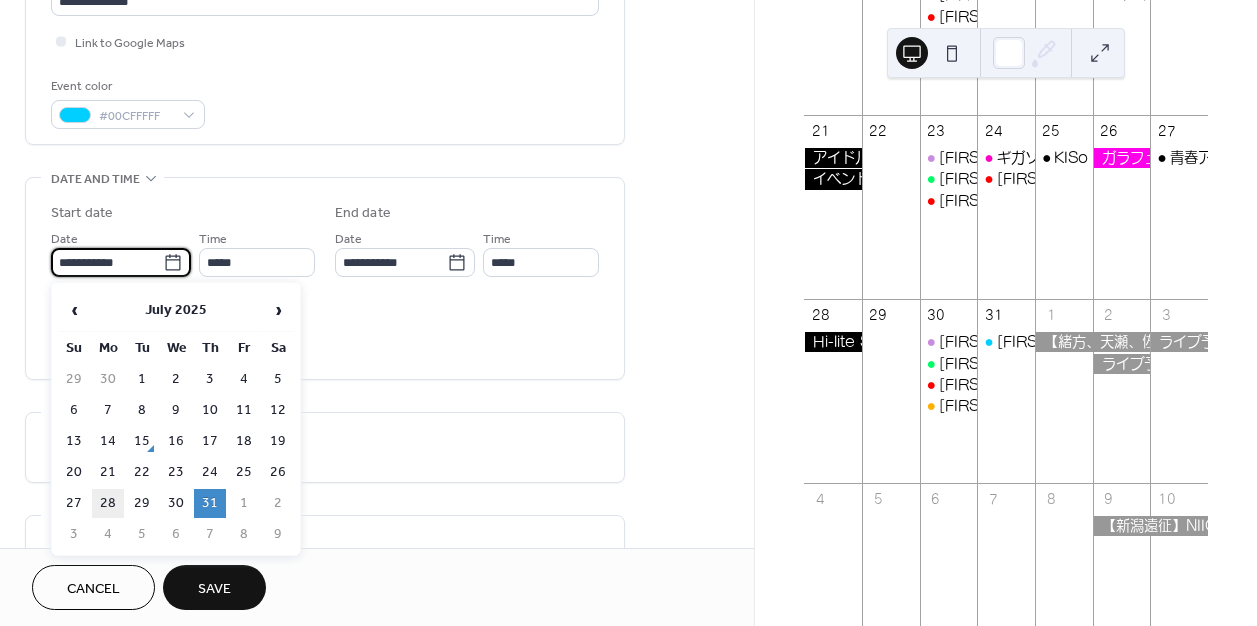 click on "28" at bounding box center (108, 503) 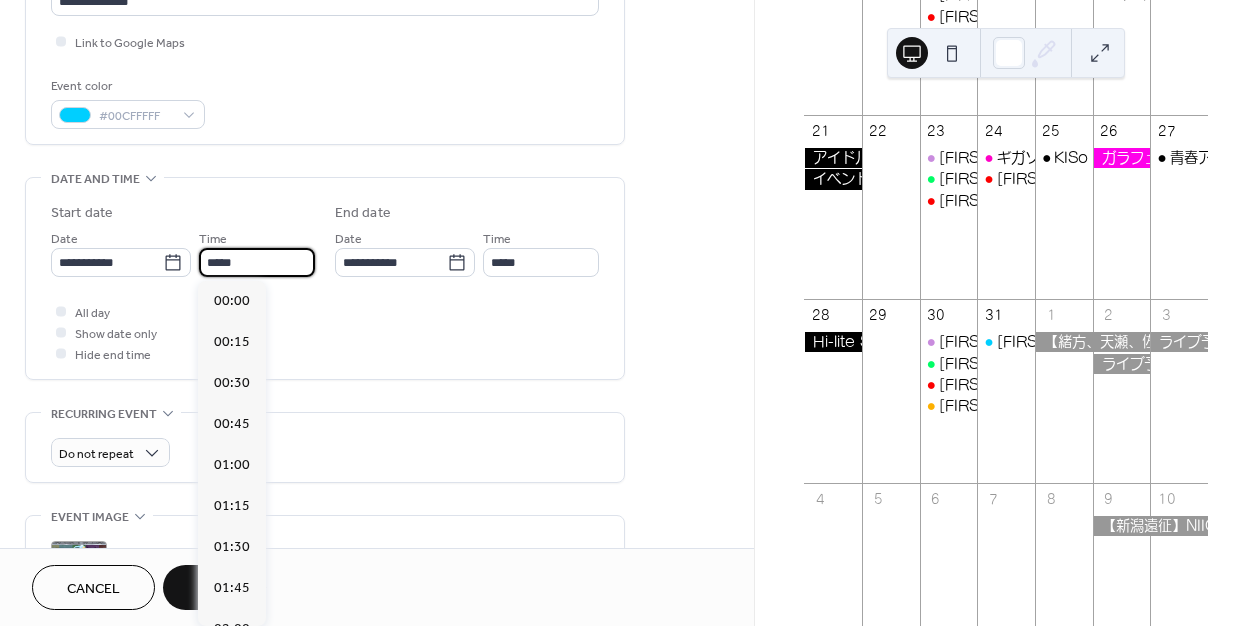 scroll, scrollTop: 3444, scrollLeft: 0, axis: vertical 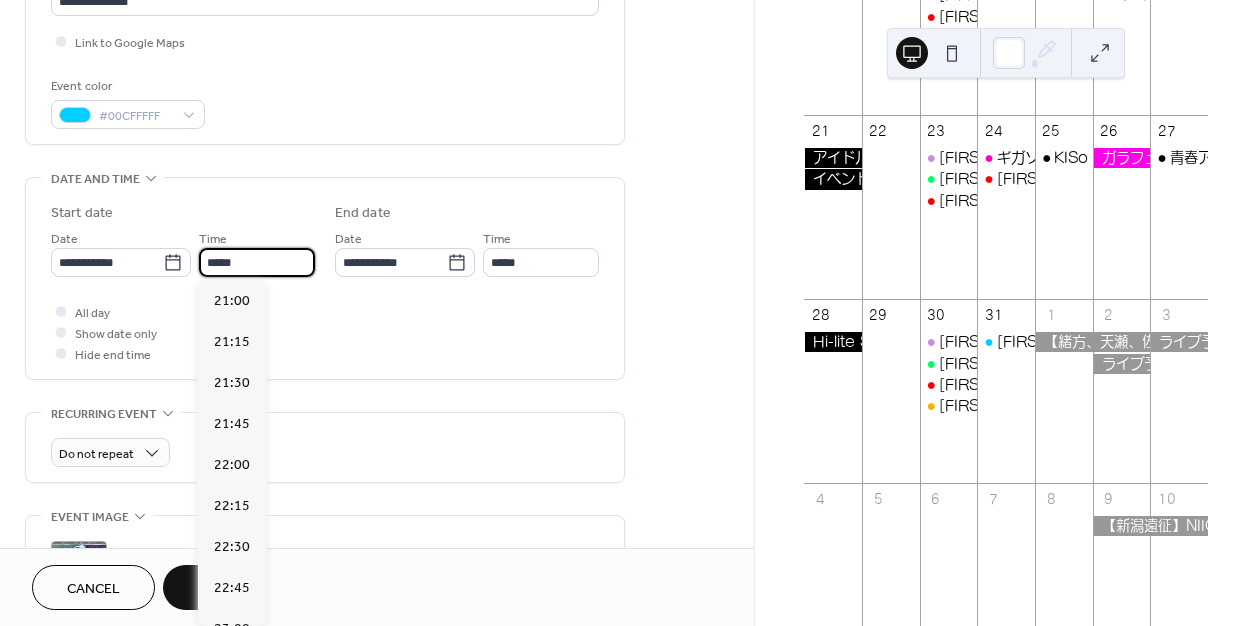 drag, startPoint x: 246, startPoint y: 258, endPoint x: 201, endPoint y: 258, distance: 45 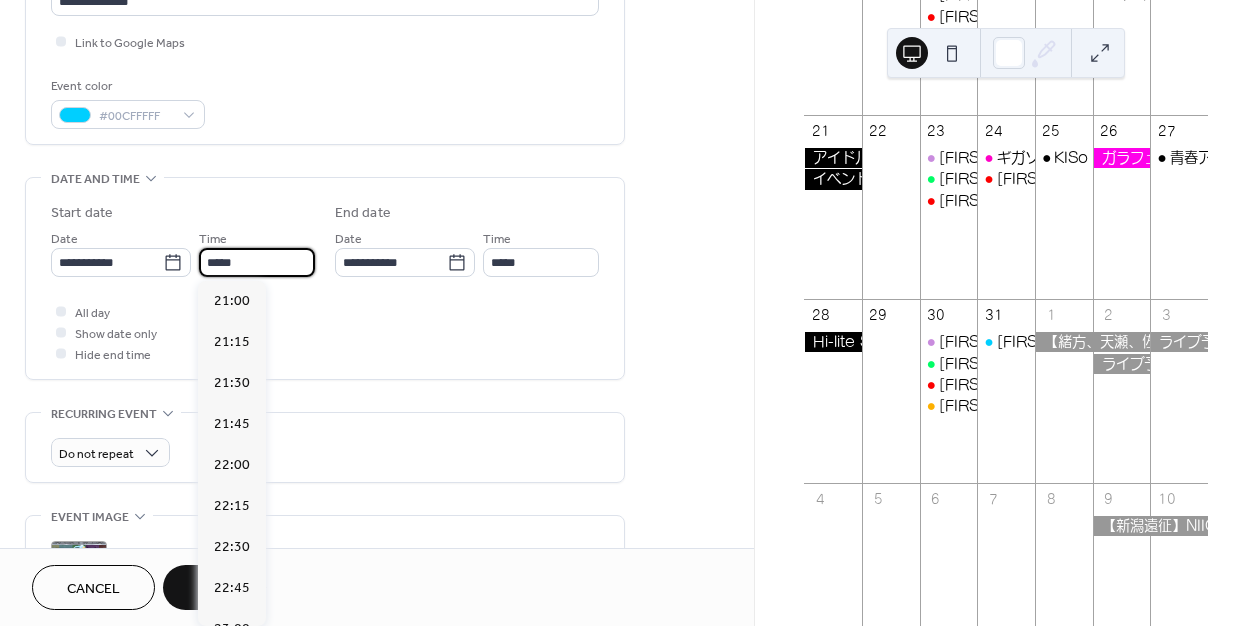 click on "*****" at bounding box center (257, 262) 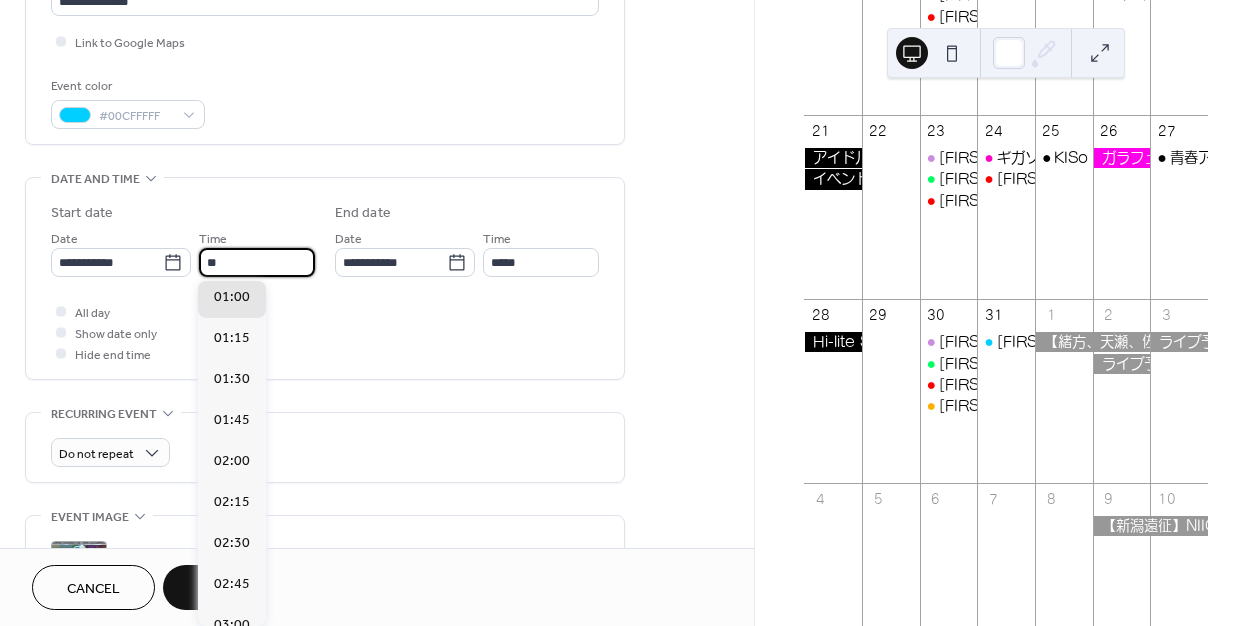 scroll, scrollTop: 3192, scrollLeft: 0, axis: vertical 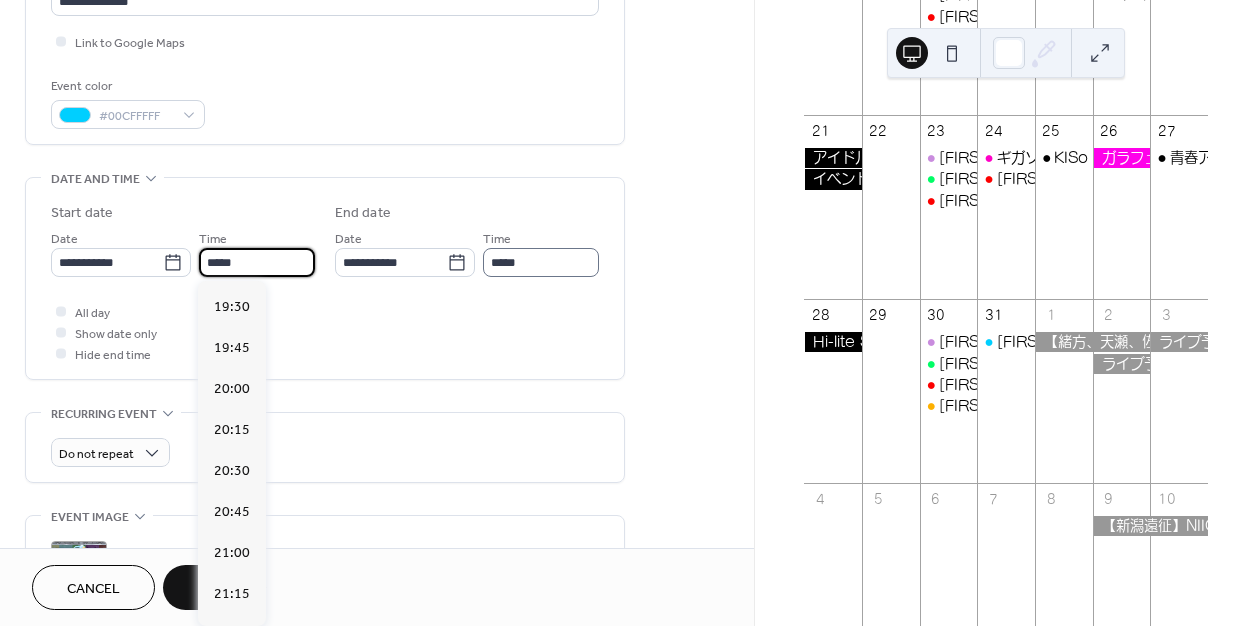 type on "*****" 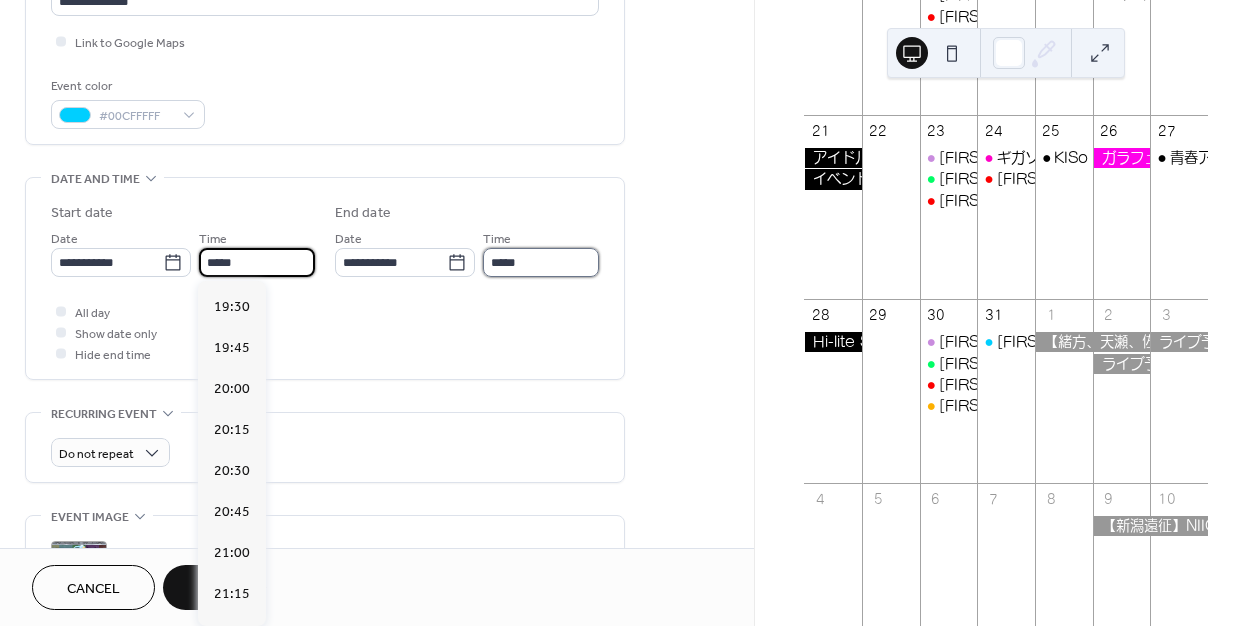 click on "*****" at bounding box center (541, 262) 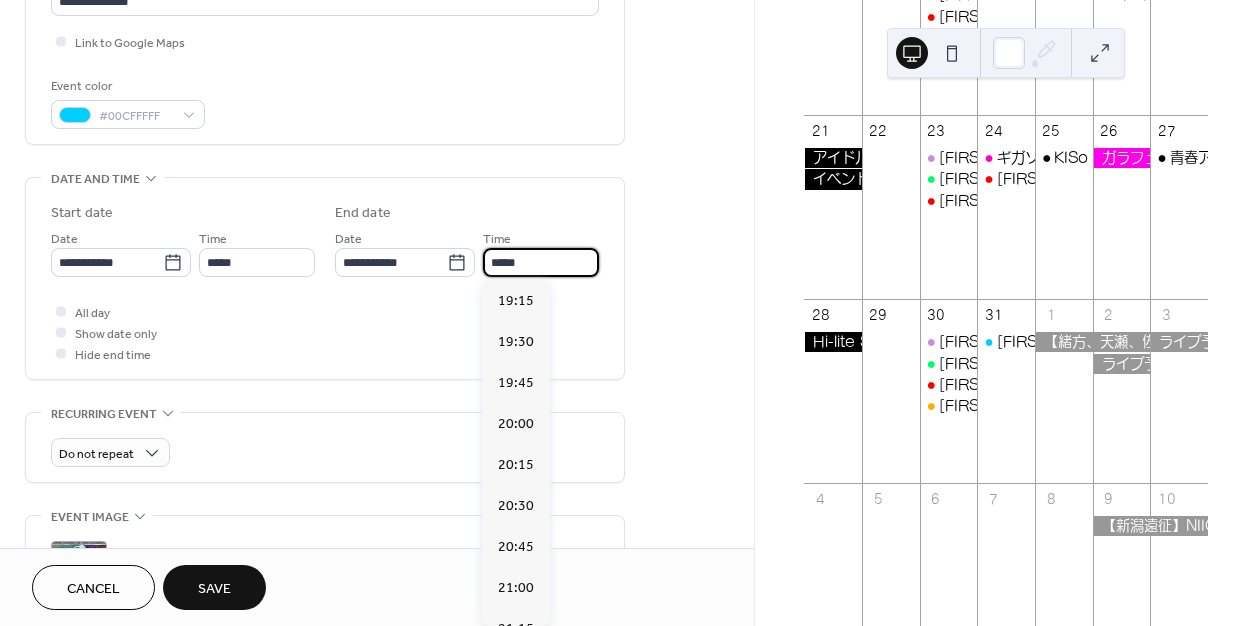 scroll, scrollTop: 378, scrollLeft: 0, axis: vertical 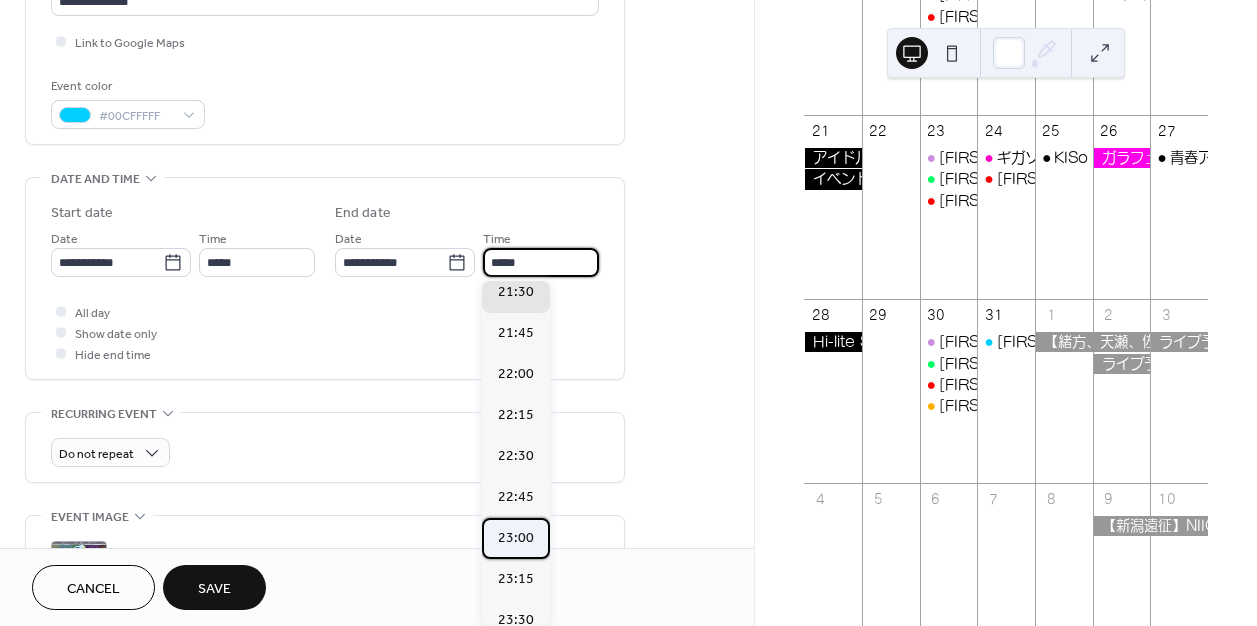 click on "23:00" at bounding box center (516, 538) 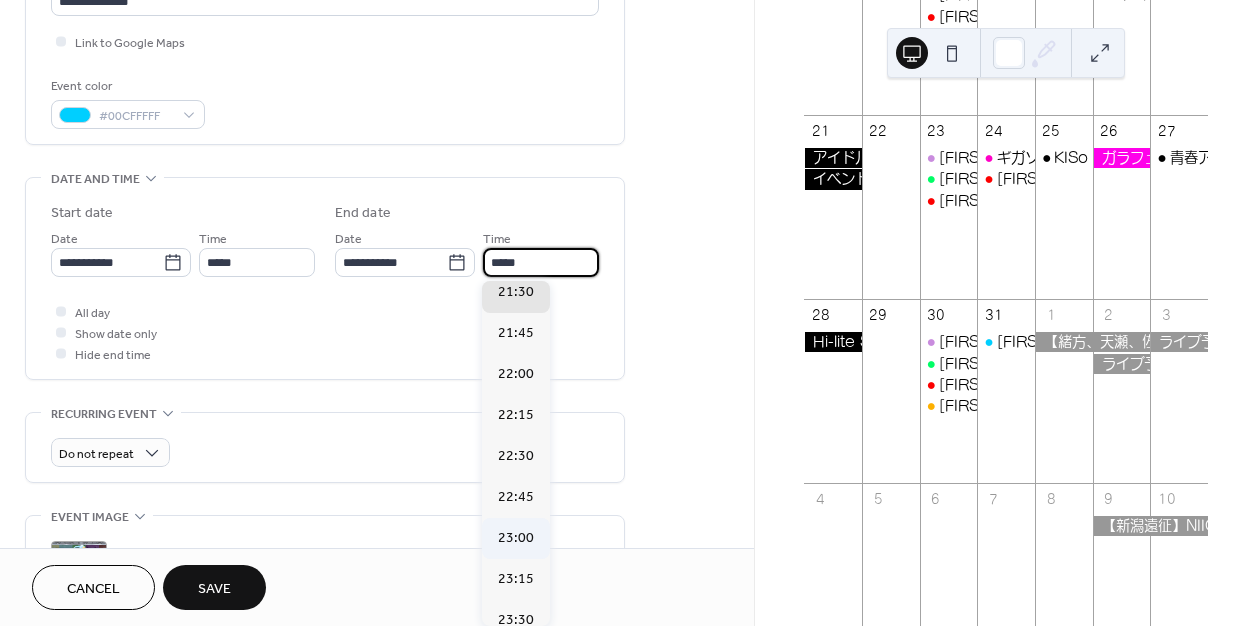 type on "*****" 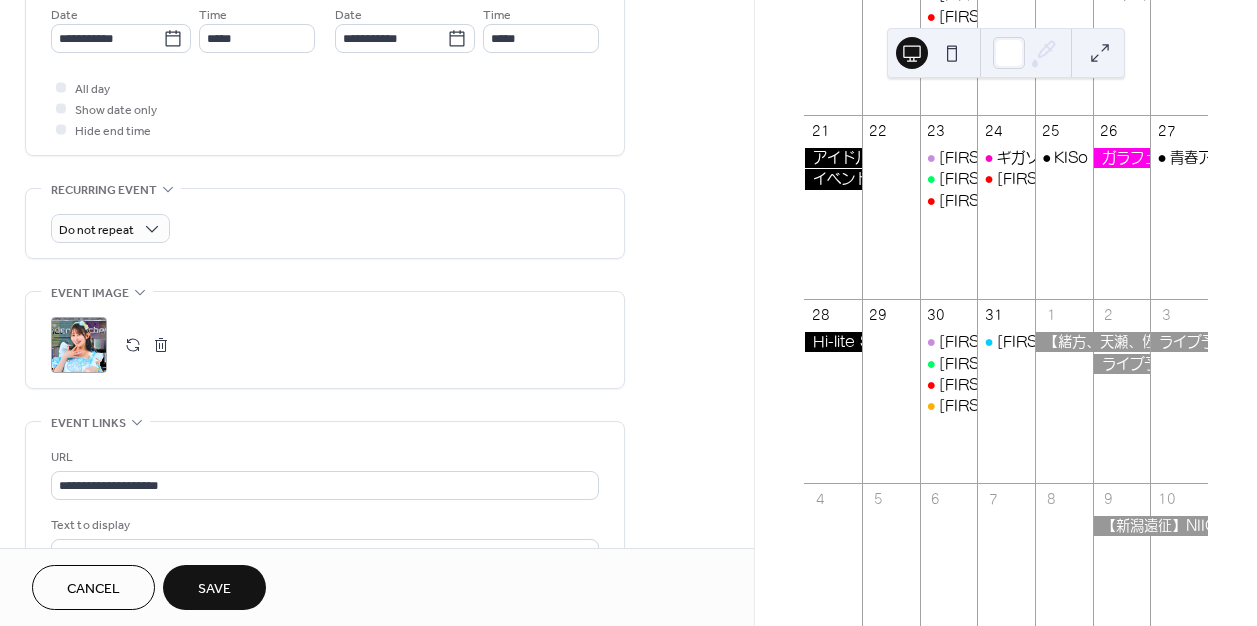 scroll, scrollTop: 730, scrollLeft: 0, axis: vertical 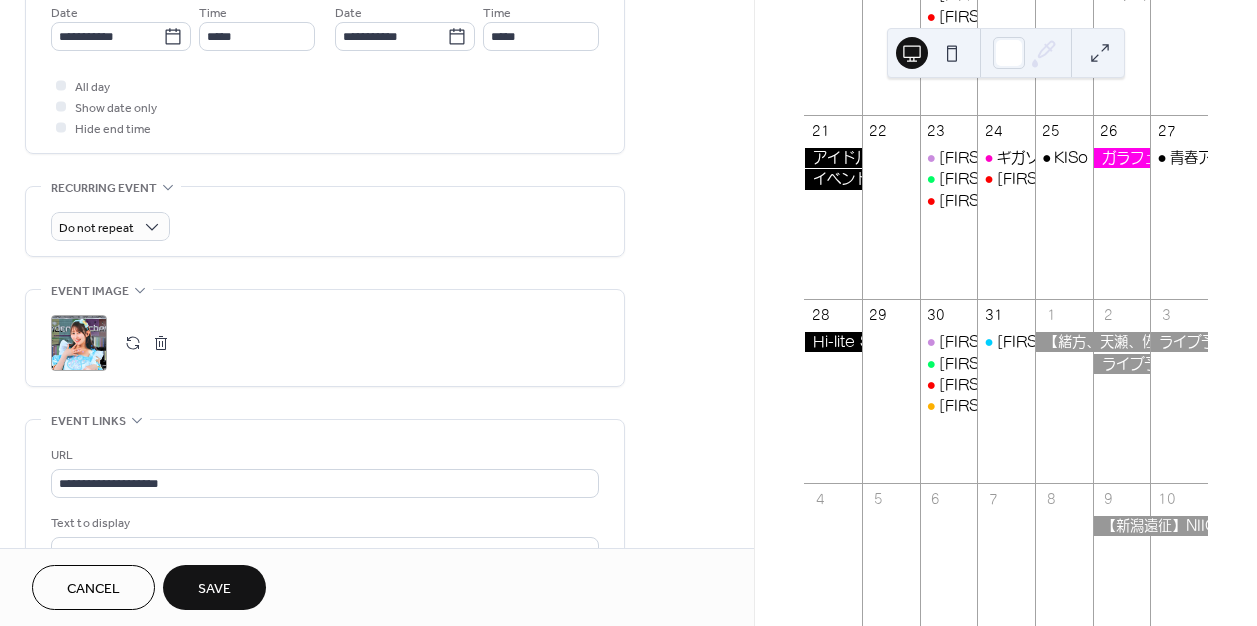click at bounding box center (133, 343) 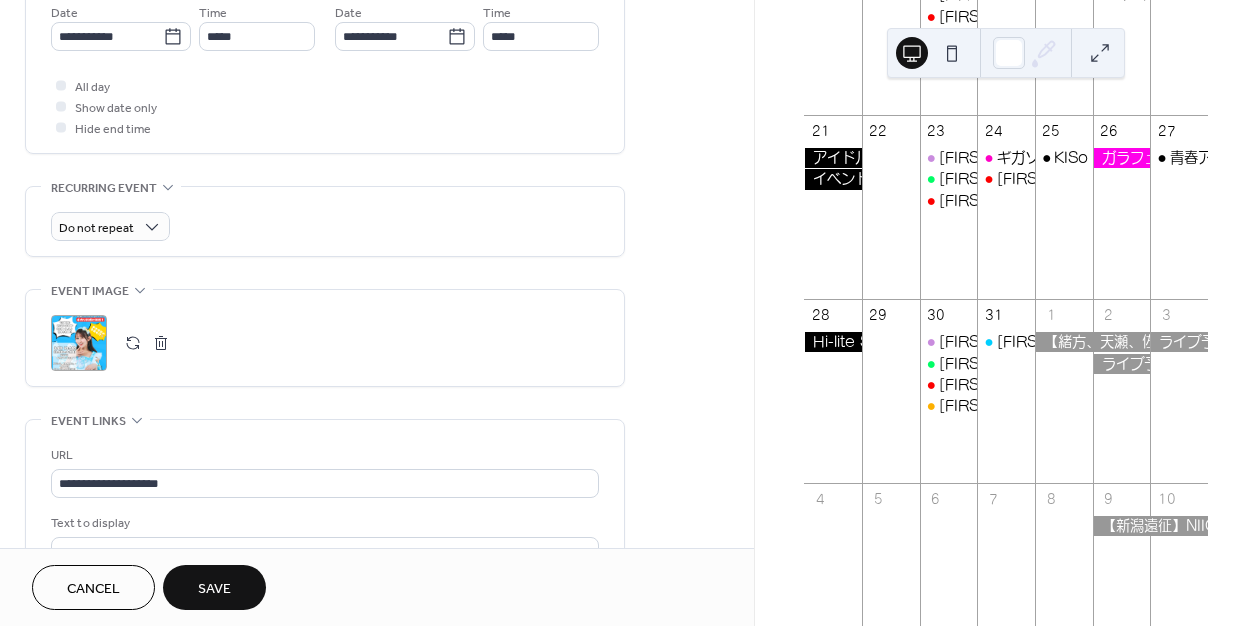 click on "Save" at bounding box center (214, 589) 